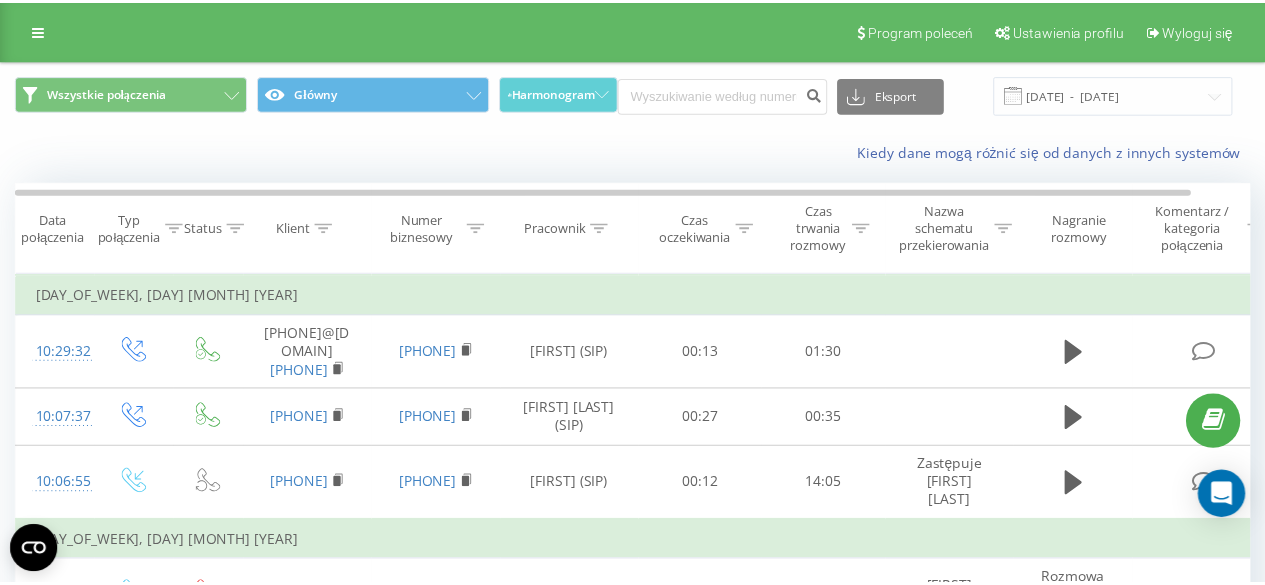 scroll, scrollTop: 0, scrollLeft: 0, axis: both 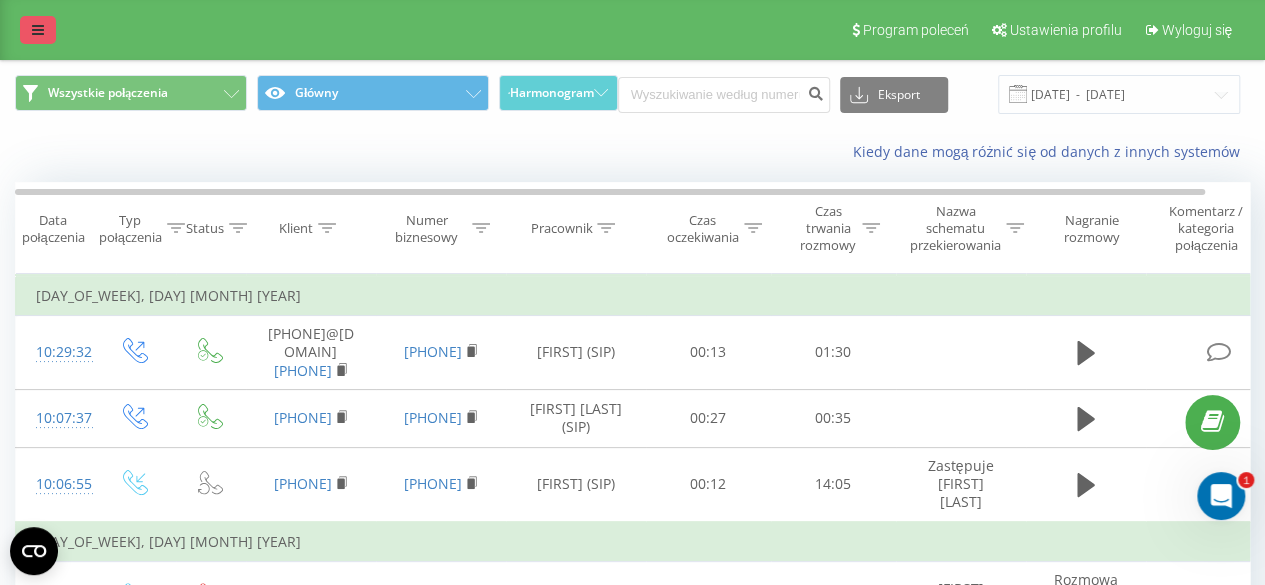 click at bounding box center (38, 30) 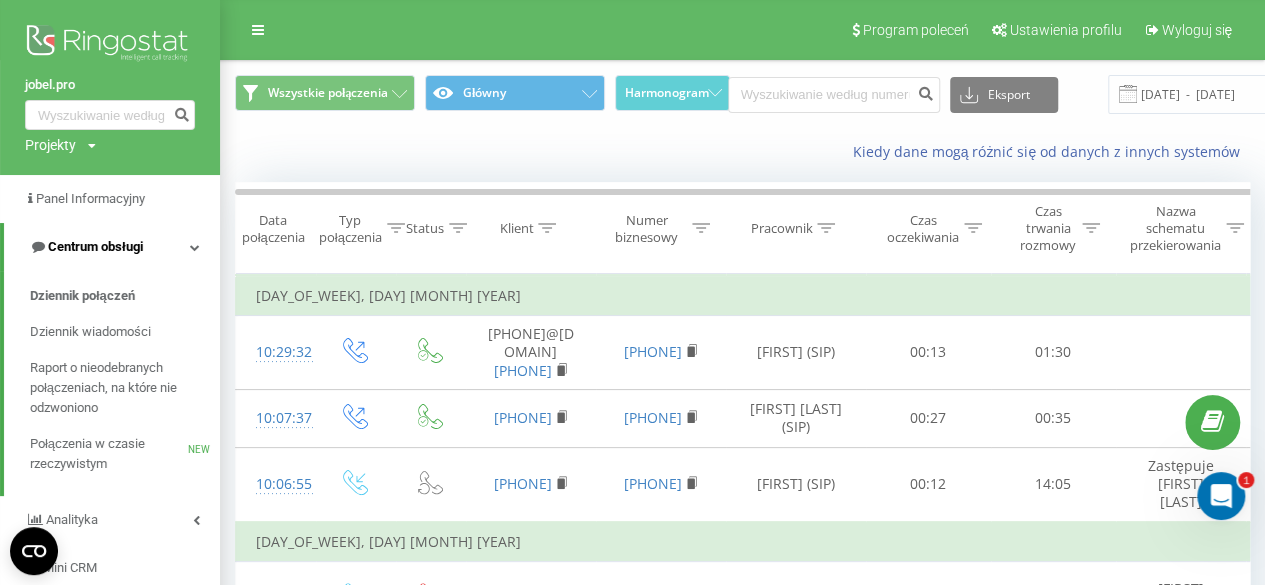 click on "Centrum obsługi" at bounding box center [95, 246] 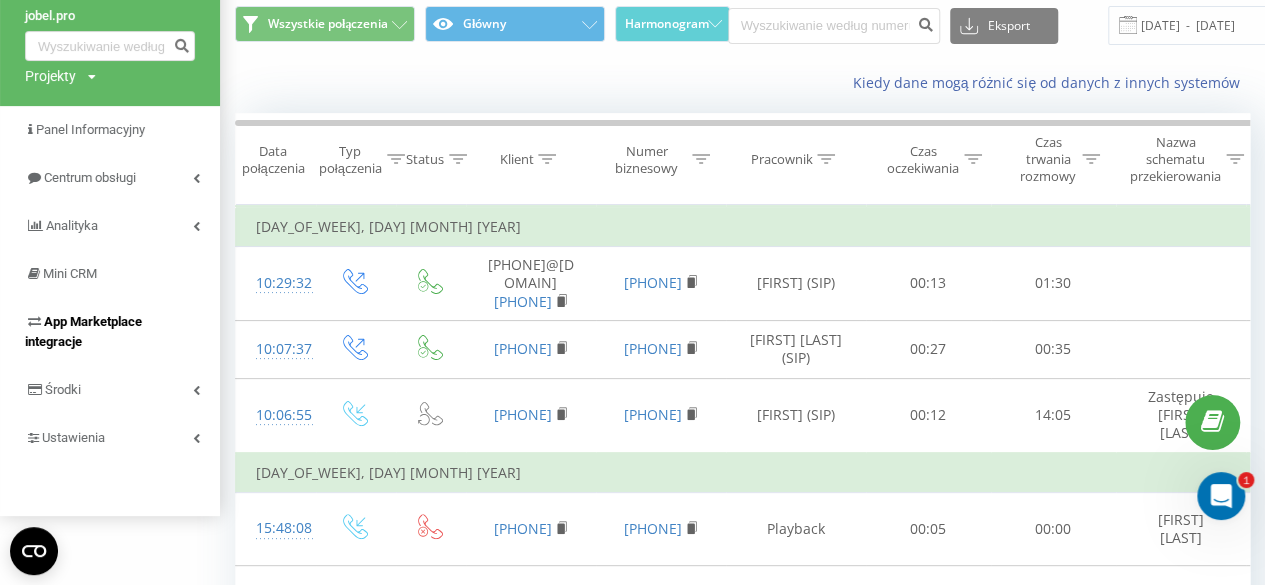 scroll, scrollTop: 100, scrollLeft: 0, axis: vertical 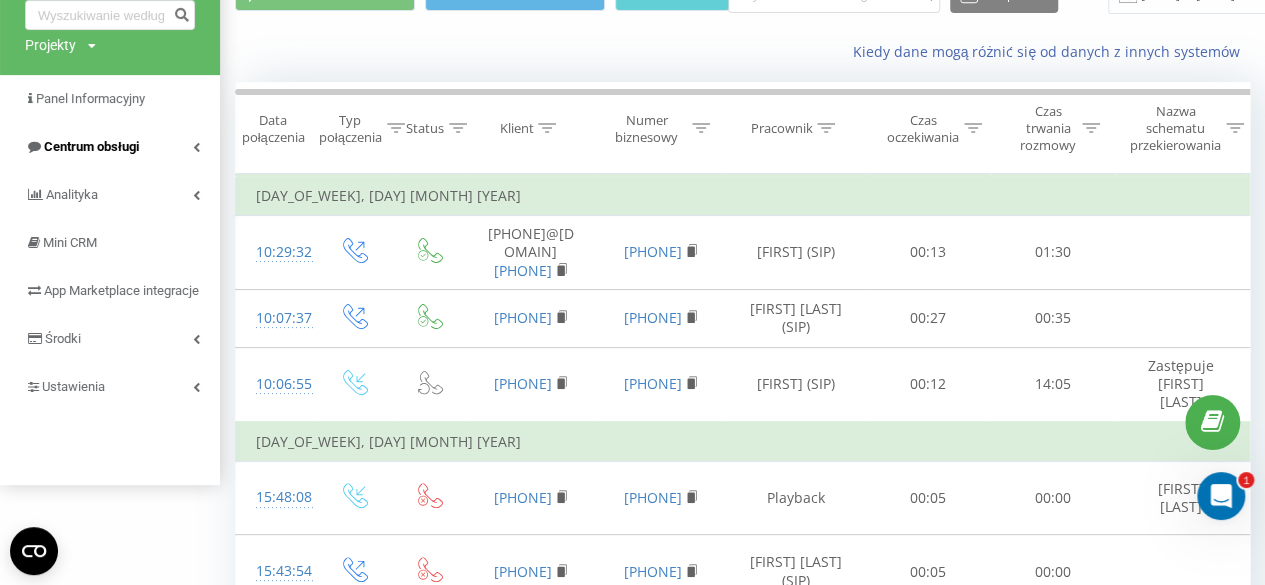 click on "Centrum obsługi" at bounding box center [91, 146] 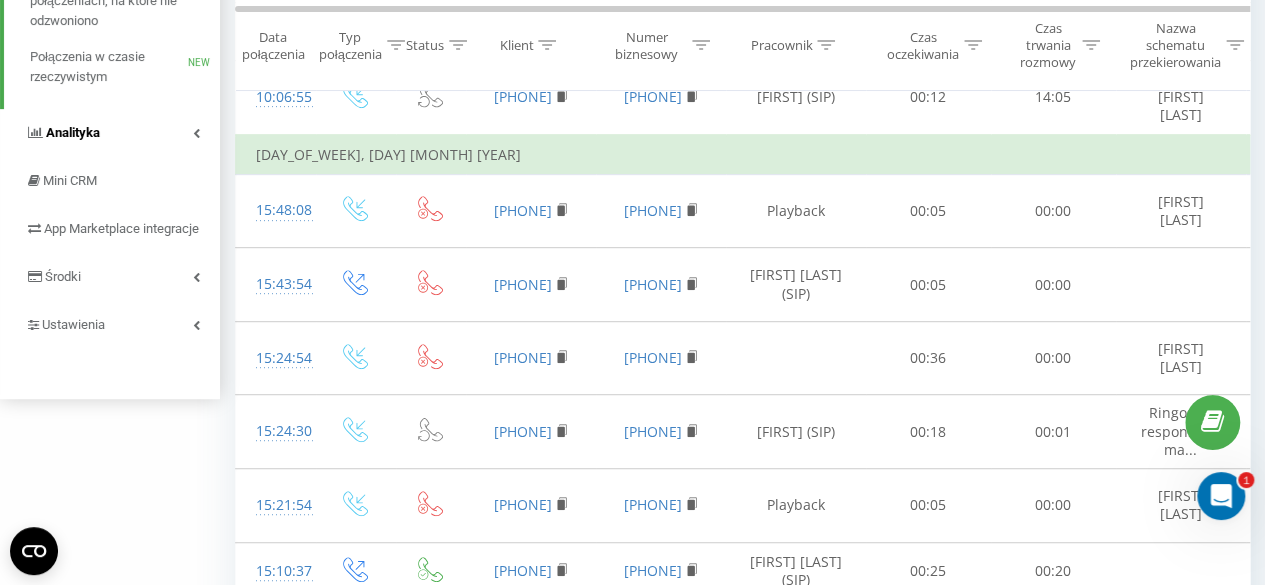 scroll, scrollTop: 400, scrollLeft: 0, axis: vertical 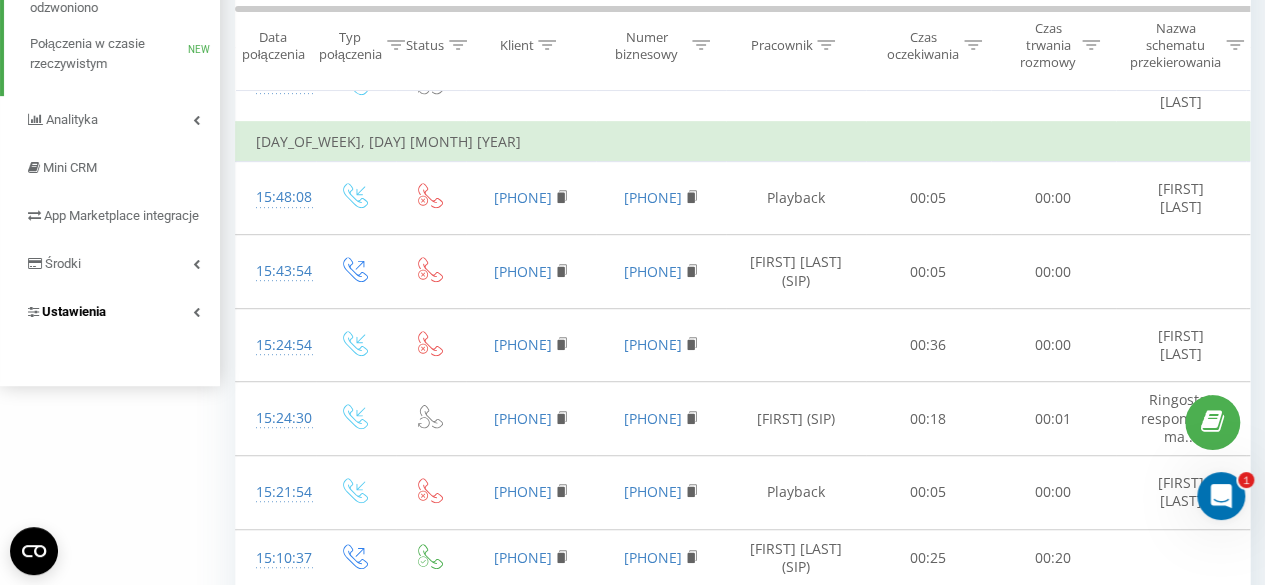 click on "Ustawienia" at bounding box center [74, 311] 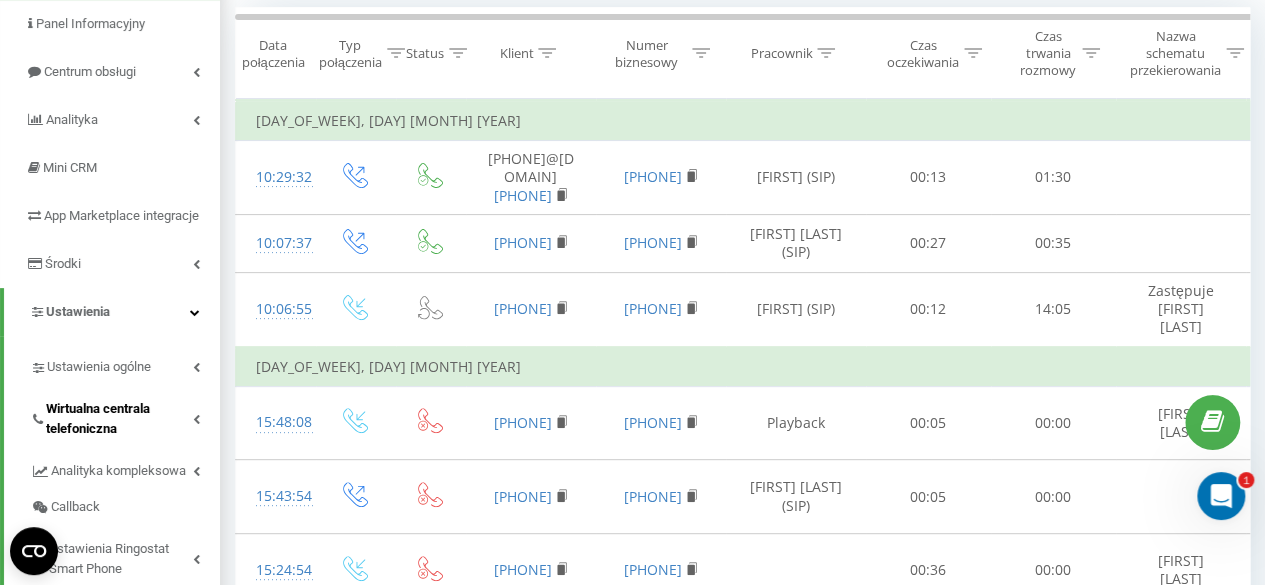 click on "Wirtualna centrala telefoniczna" at bounding box center (119, 419) 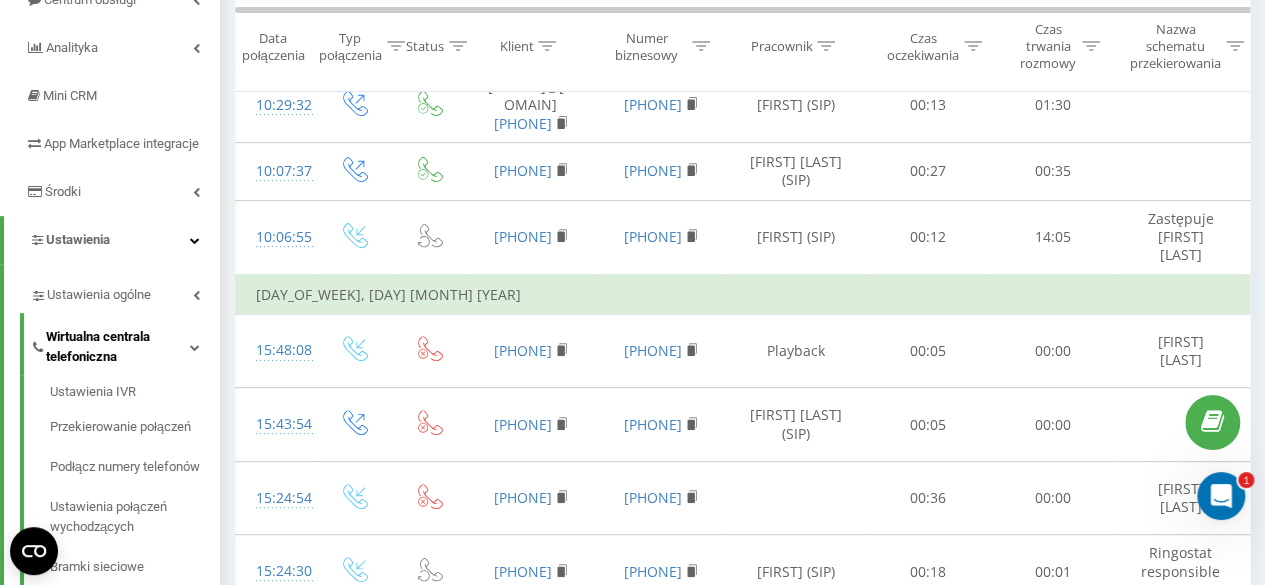 scroll, scrollTop: 275, scrollLeft: 0, axis: vertical 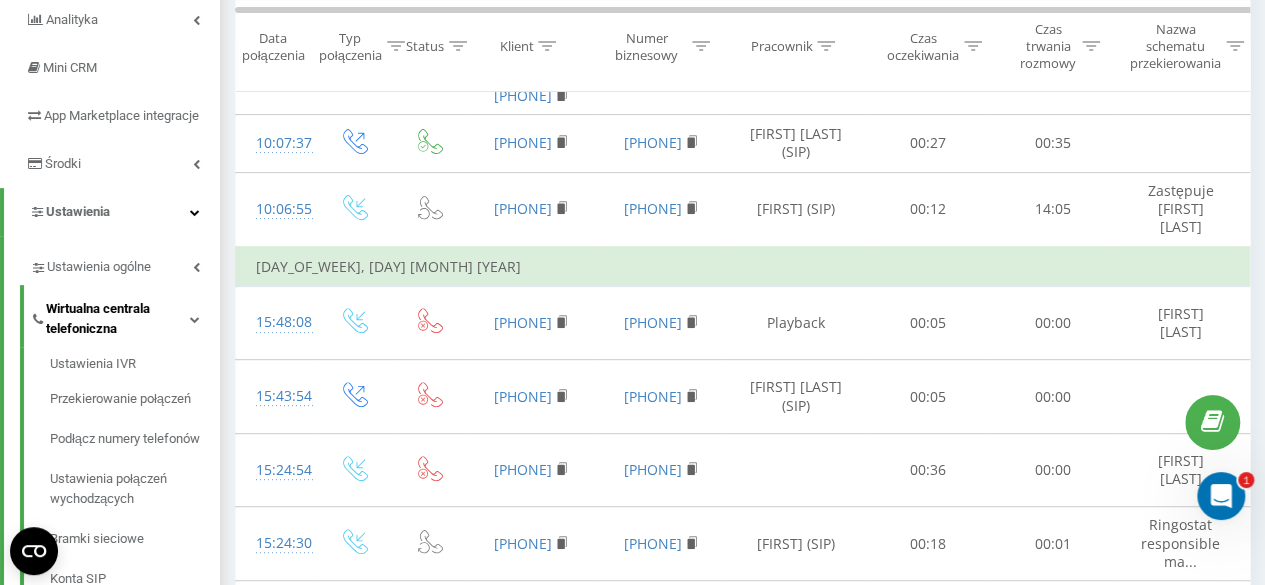 click on "Przekierowanie połączeń" at bounding box center [135, 399] 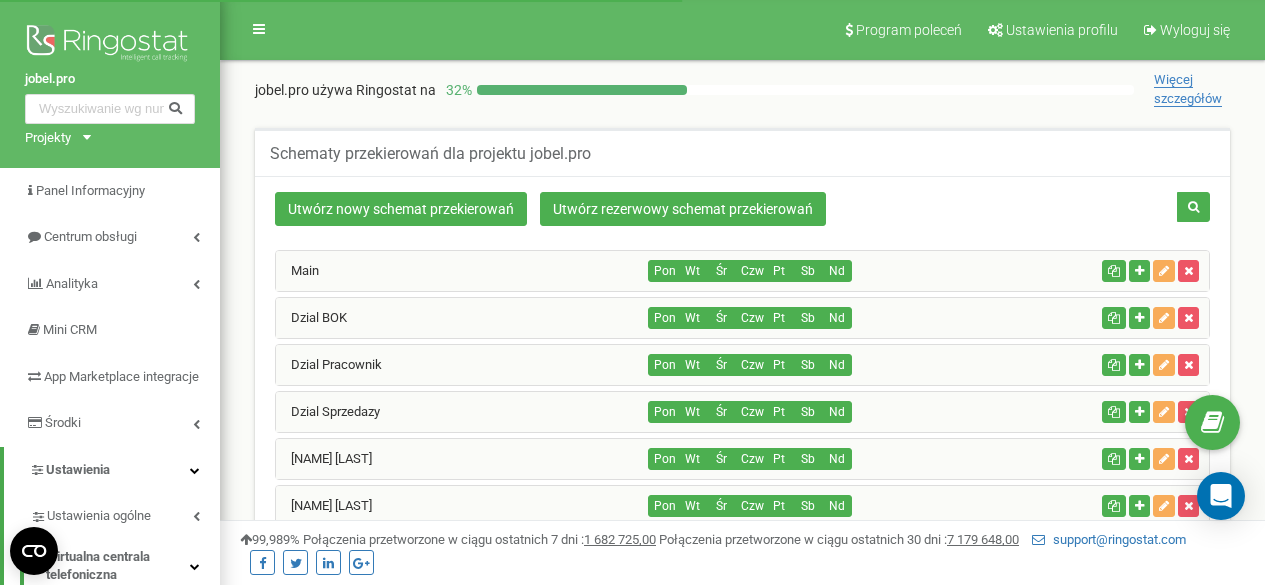 scroll, scrollTop: 0, scrollLeft: 0, axis: both 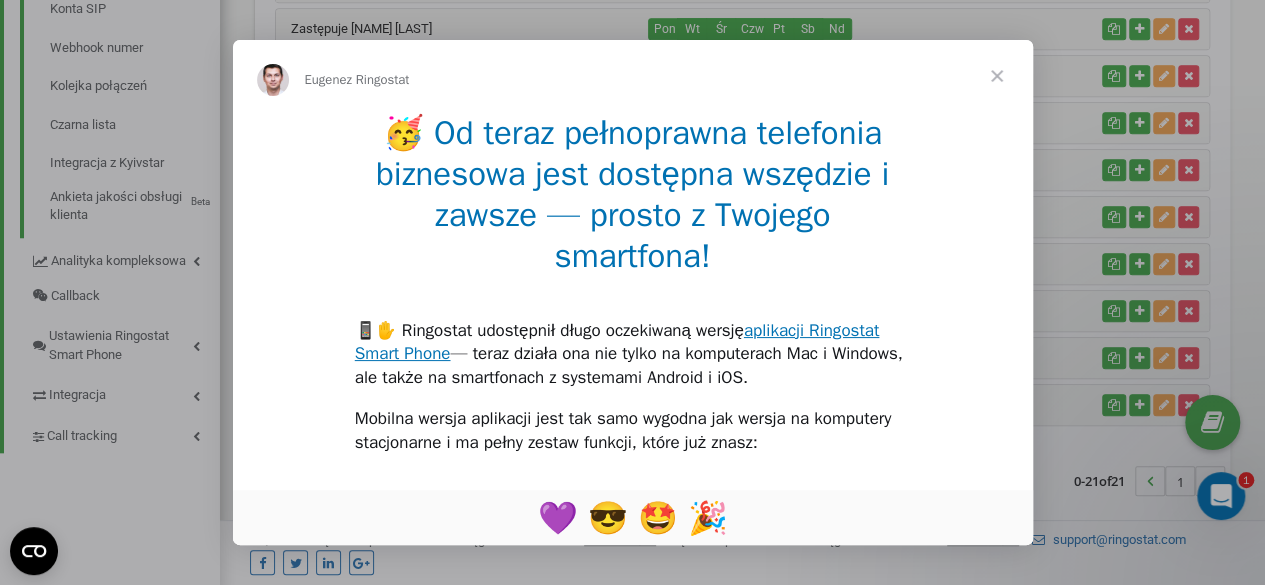 click at bounding box center (997, 76) 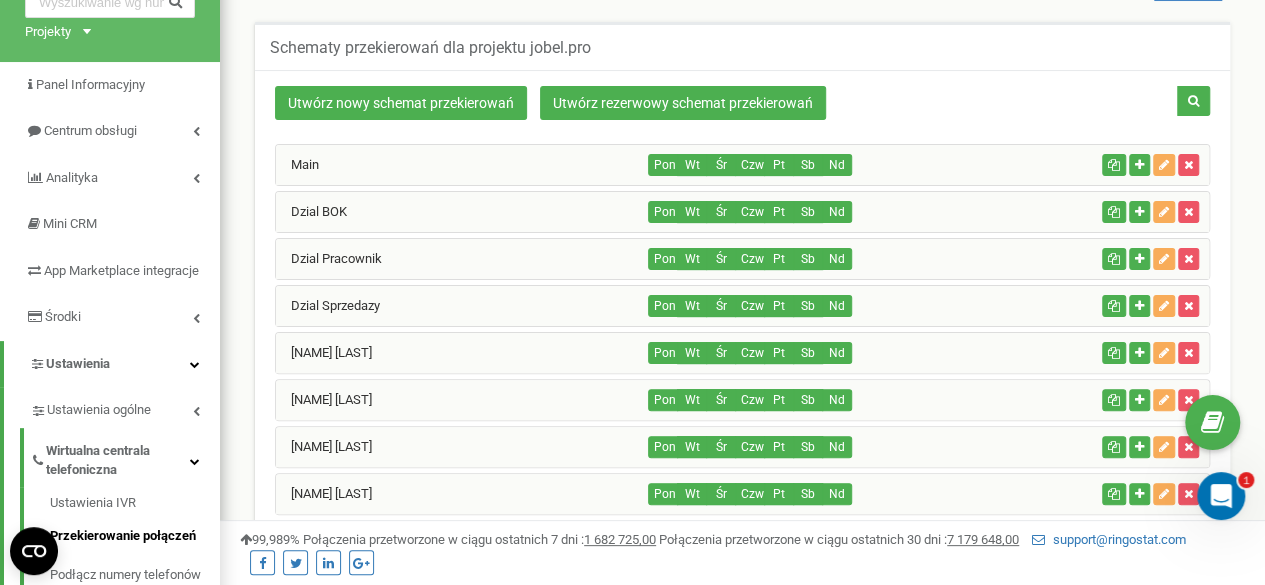 scroll, scrollTop: 106, scrollLeft: 0, axis: vertical 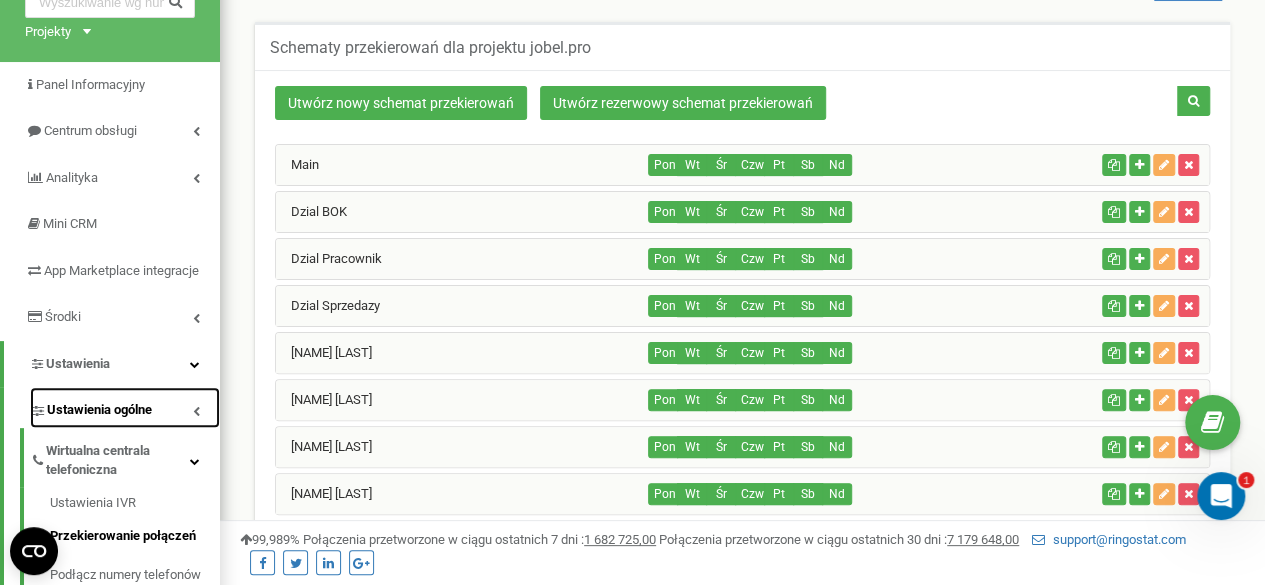 click on "Ustawienia ogólne" at bounding box center (99, 410) 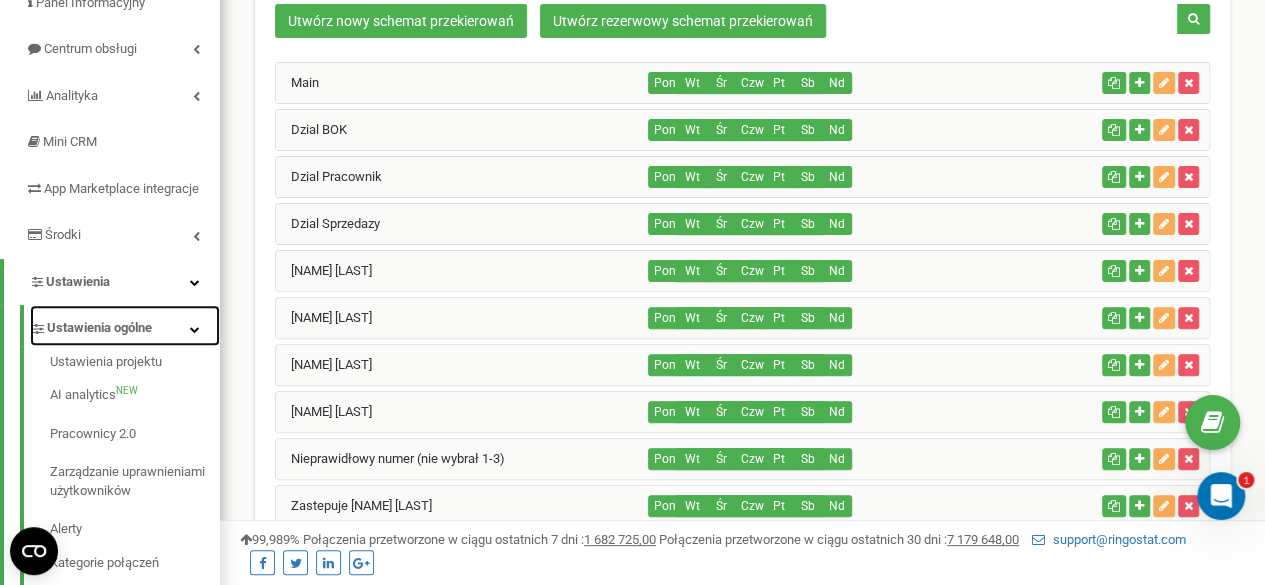 scroll, scrollTop: 306, scrollLeft: 0, axis: vertical 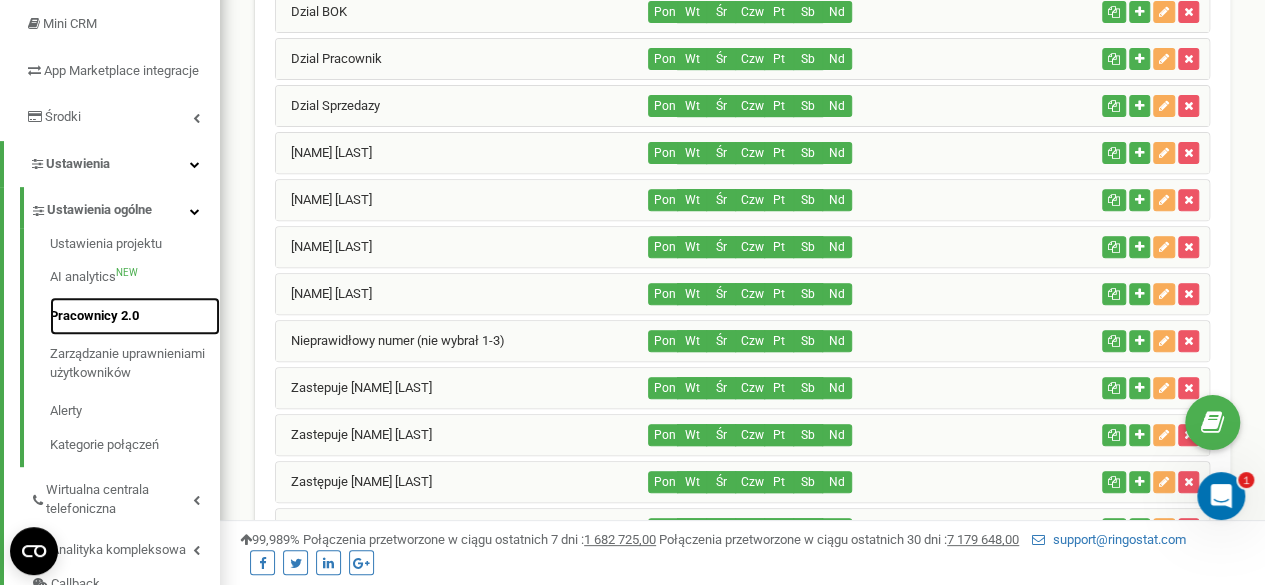 click on "Pracownicy 2.0" at bounding box center [135, 316] 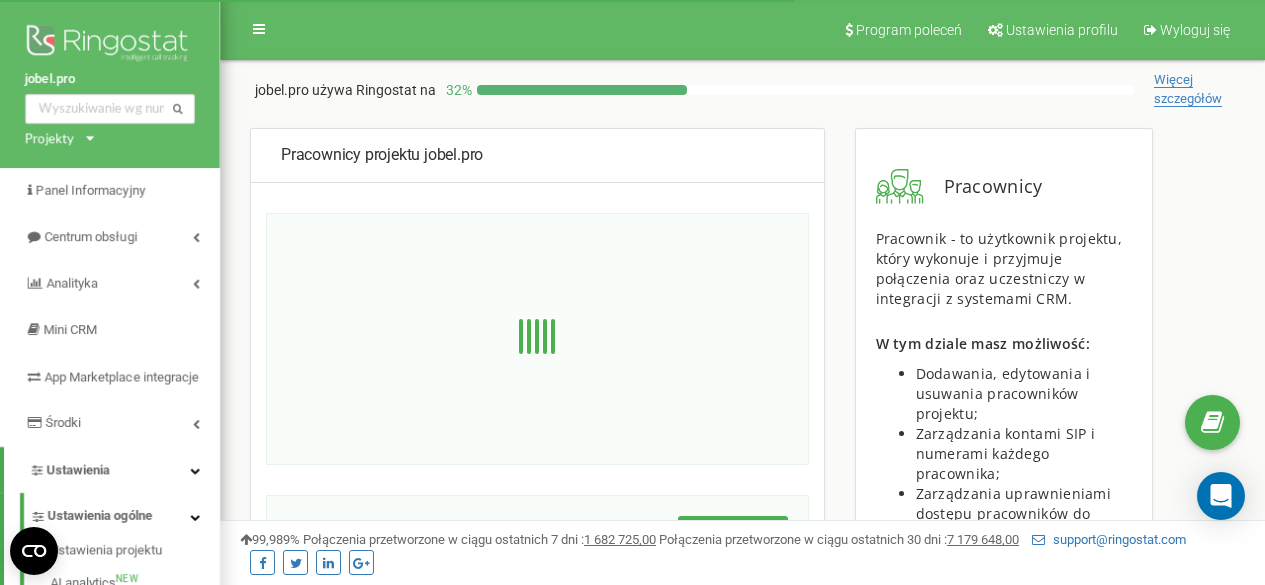 scroll, scrollTop: 0, scrollLeft: 0, axis: both 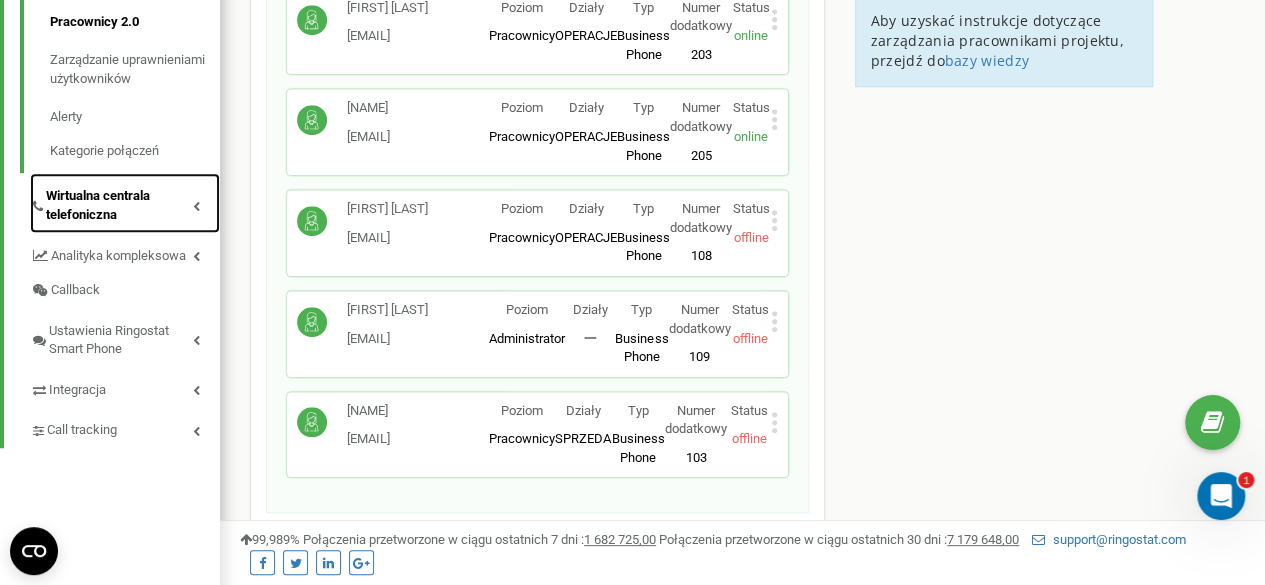 click on "Wirtualna centrala telefoniczna" at bounding box center (119, 205) 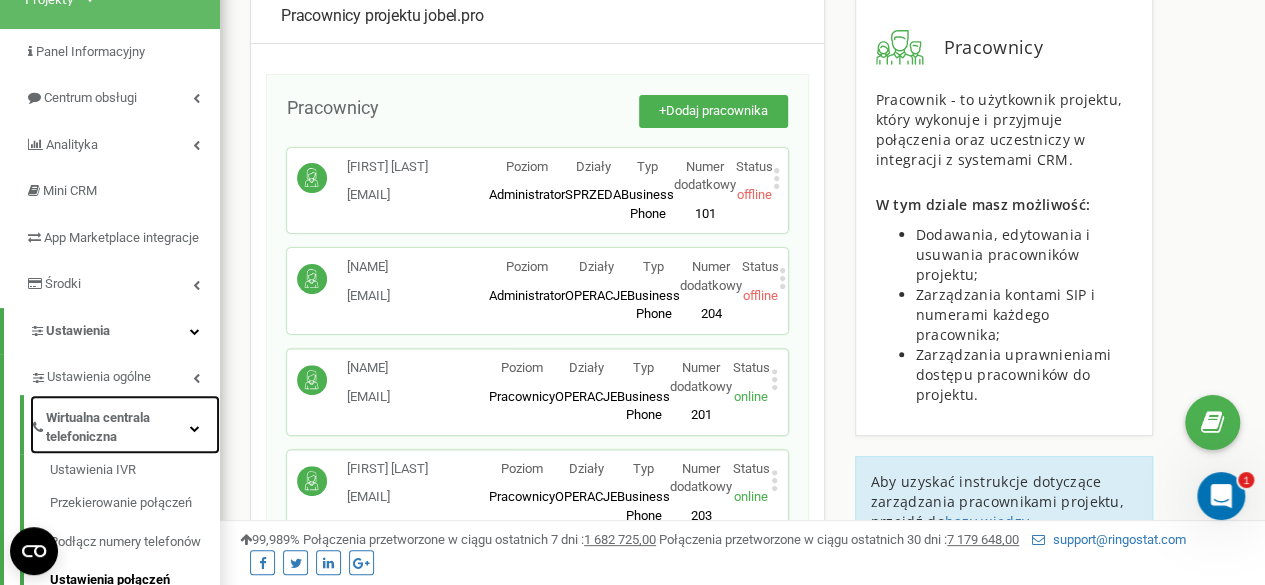 scroll, scrollTop: 125, scrollLeft: 0, axis: vertical 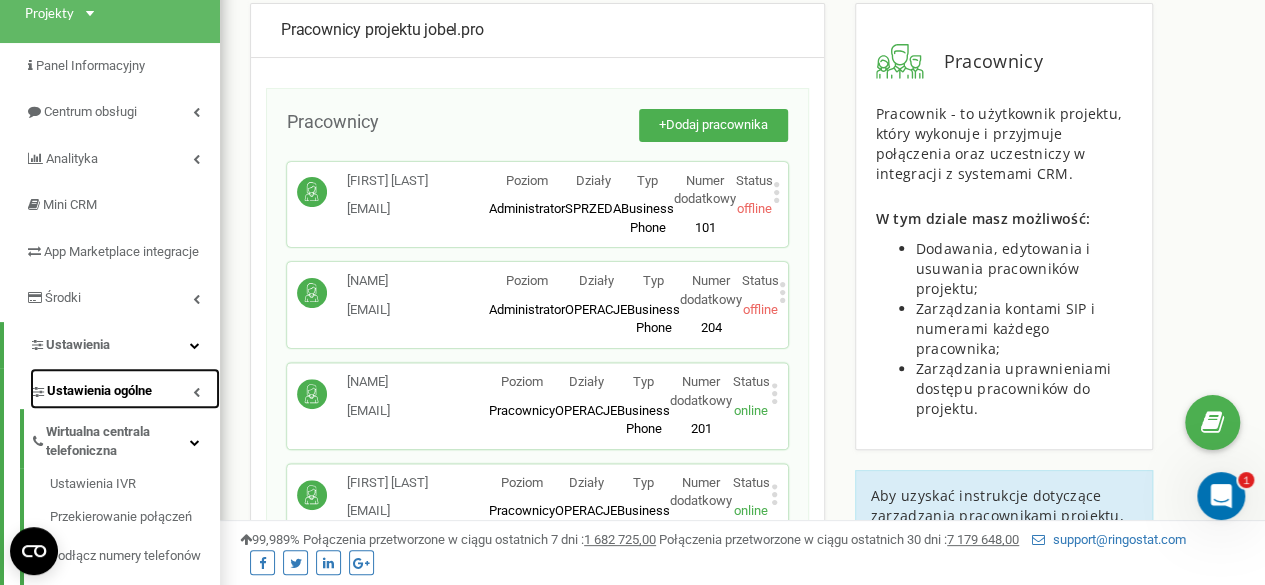 click on "Ustawienia ogólne" at bounding box center (99, 391) 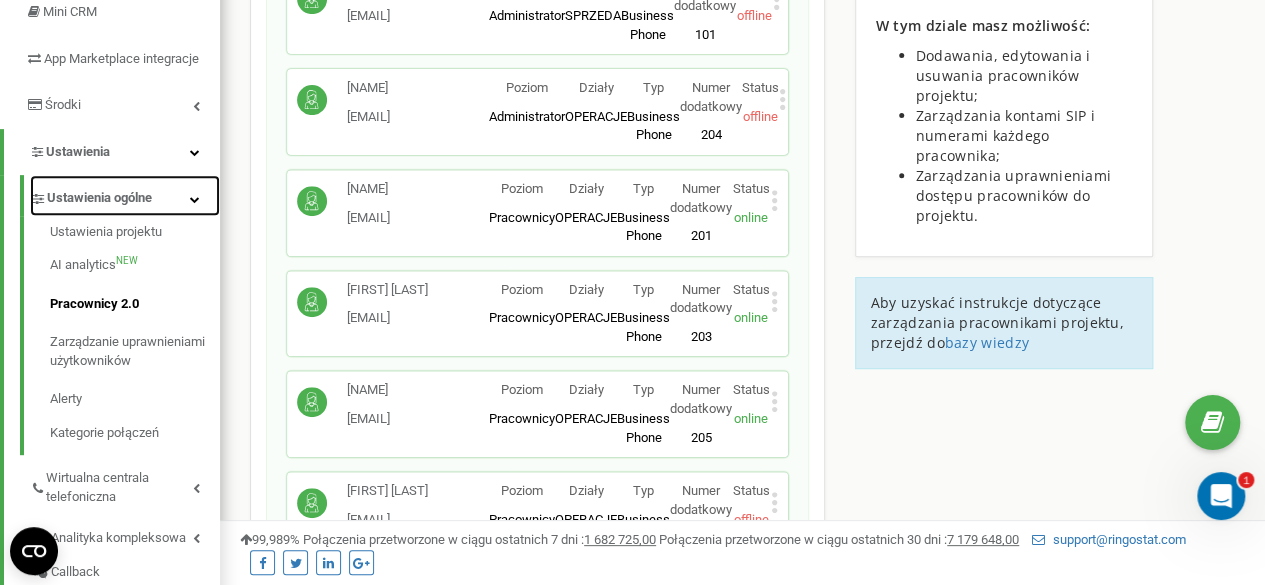 scroll, scrollTop: 325, scrollLeft: 0, axis: vertical 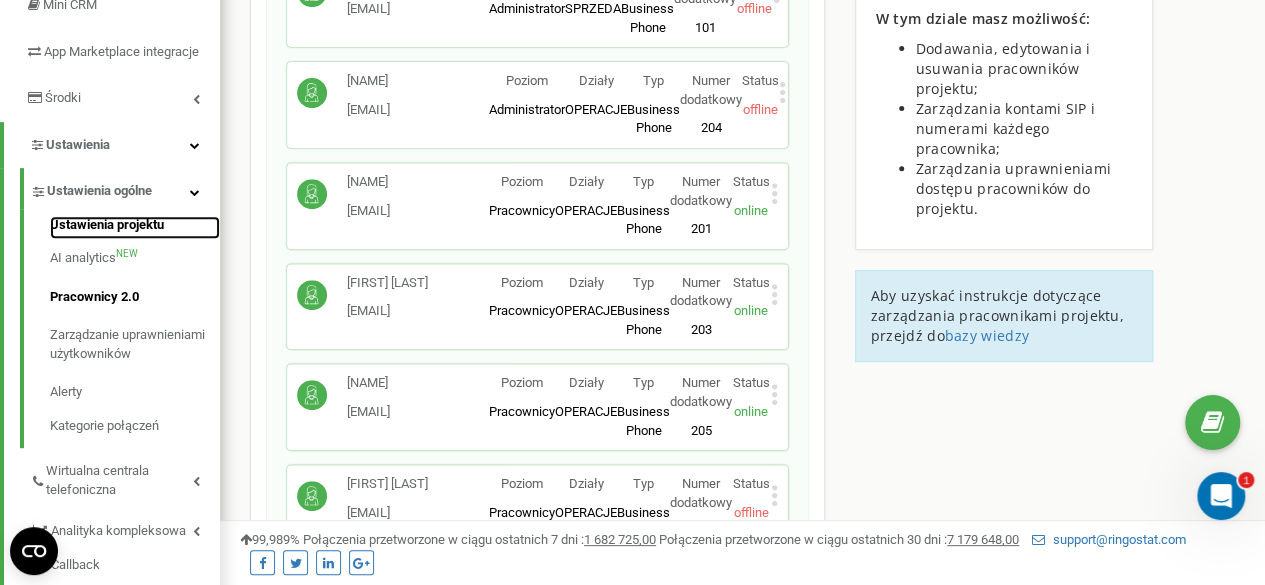 click on "Ustawienia projektu" at bounding box center [135, 228] 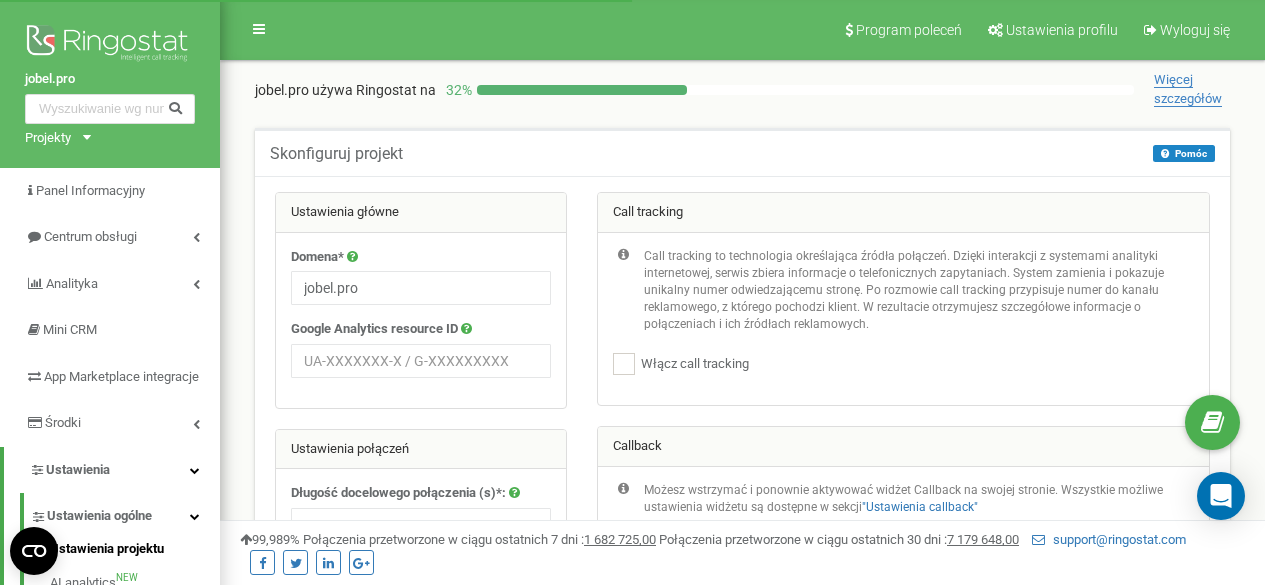 scroll, scrollTop: 0, scrollLeft: 0, axis: both 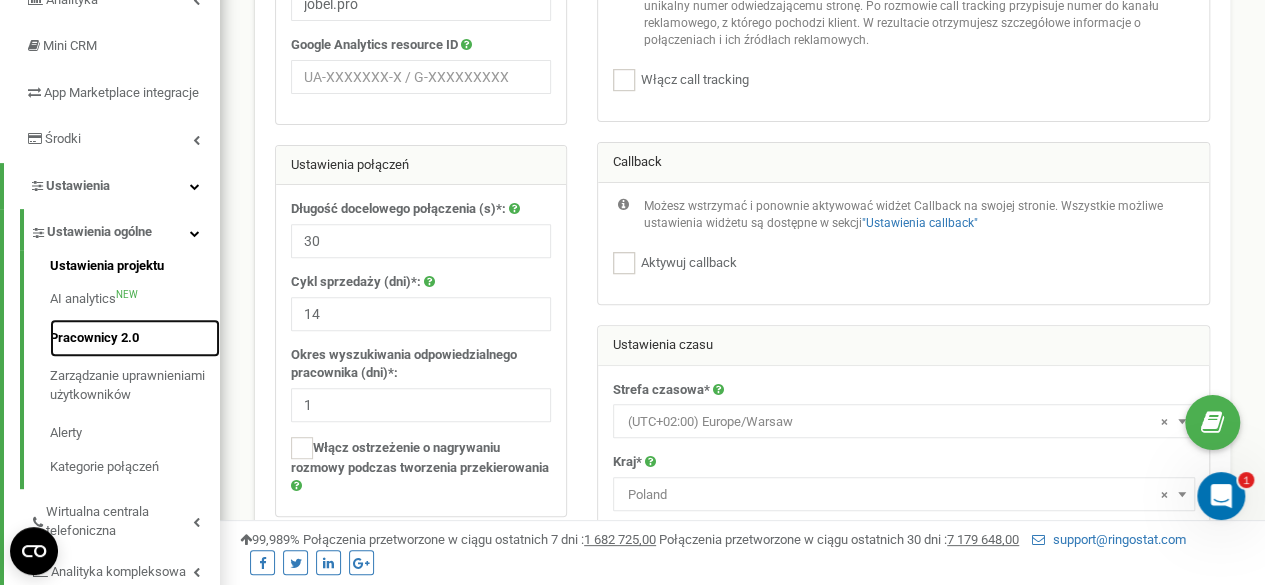 click on "Pracownicy 2.0" at bounding box center (135, 338) 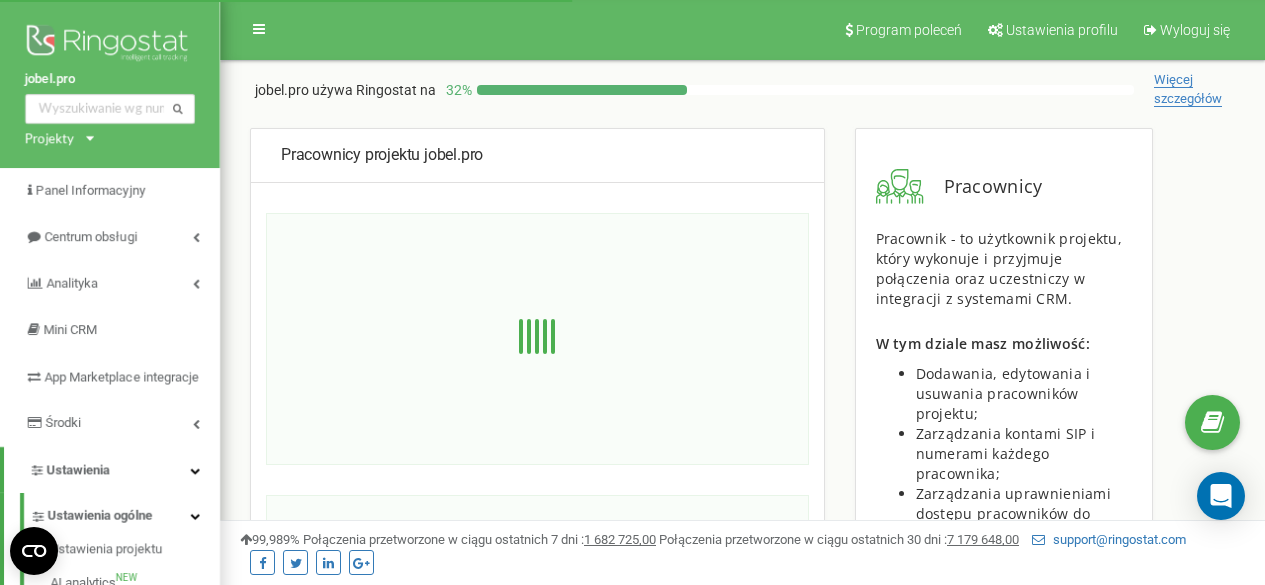 scroll, scrollTop: 0, scrollLeft: 0, axis: both 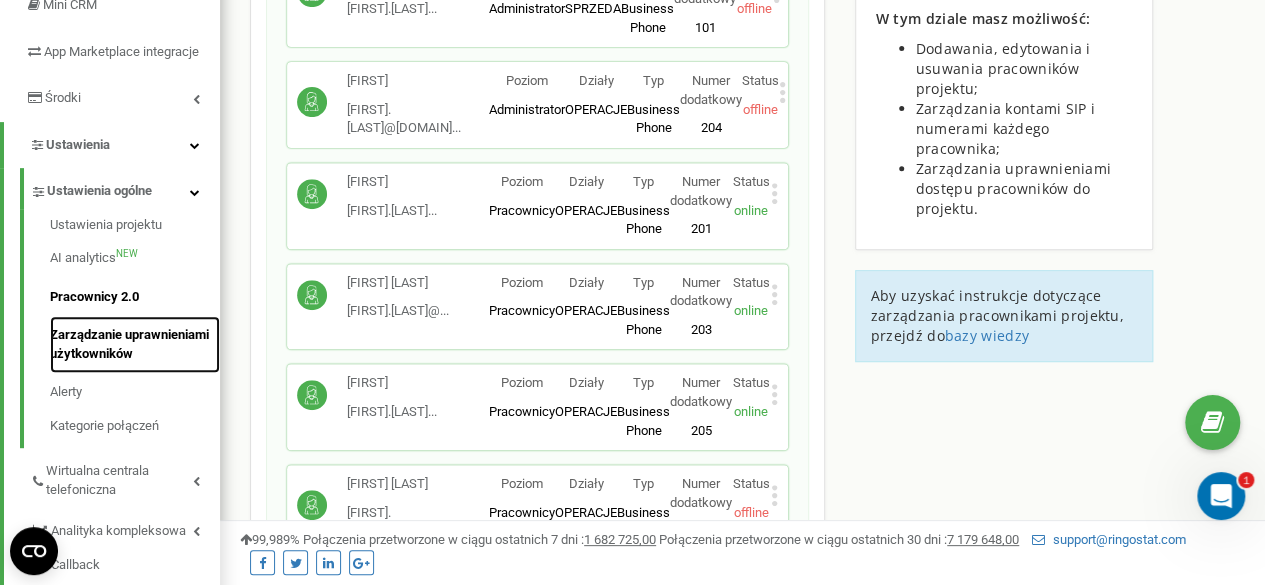 click on "Zarządzanie uprawnieniami użytkowników" at bounding box center [135, 344] 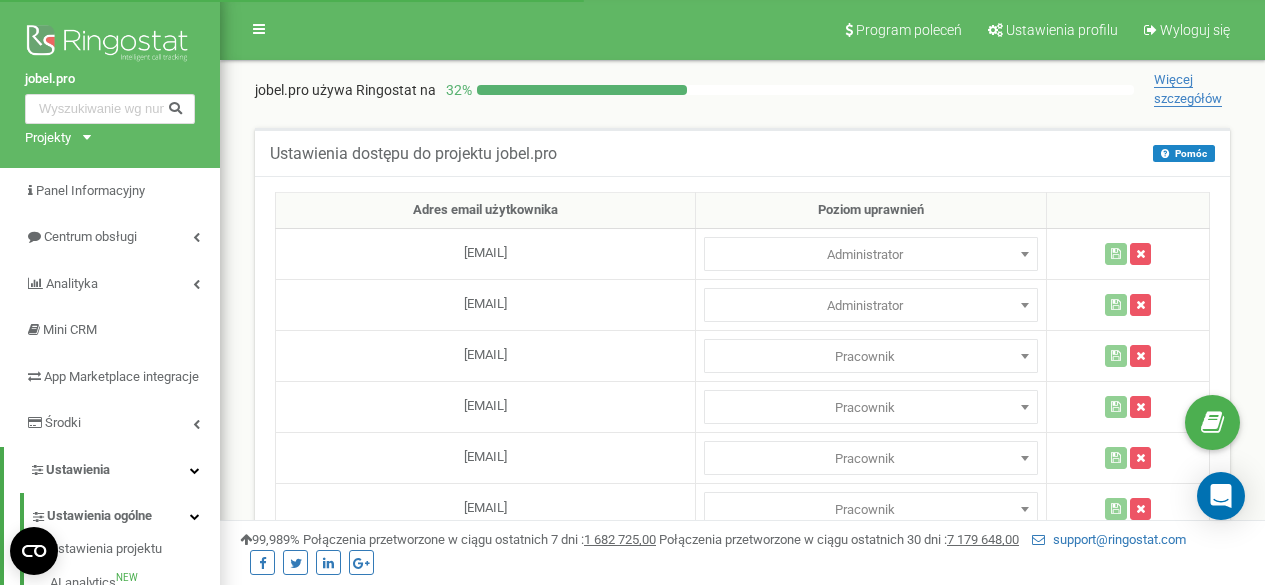 scroll, scrollTop: 0, scrollLeft: 0, axis: both 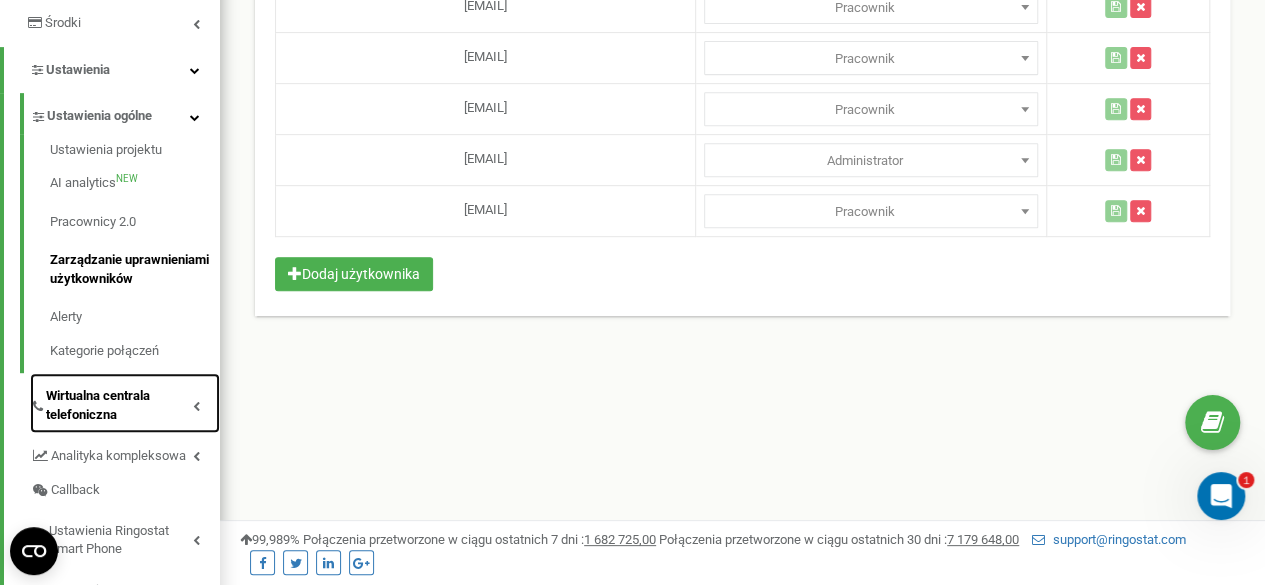 click on "Wirtualna centrala telefoniczna" at bounding box center (119, 405) 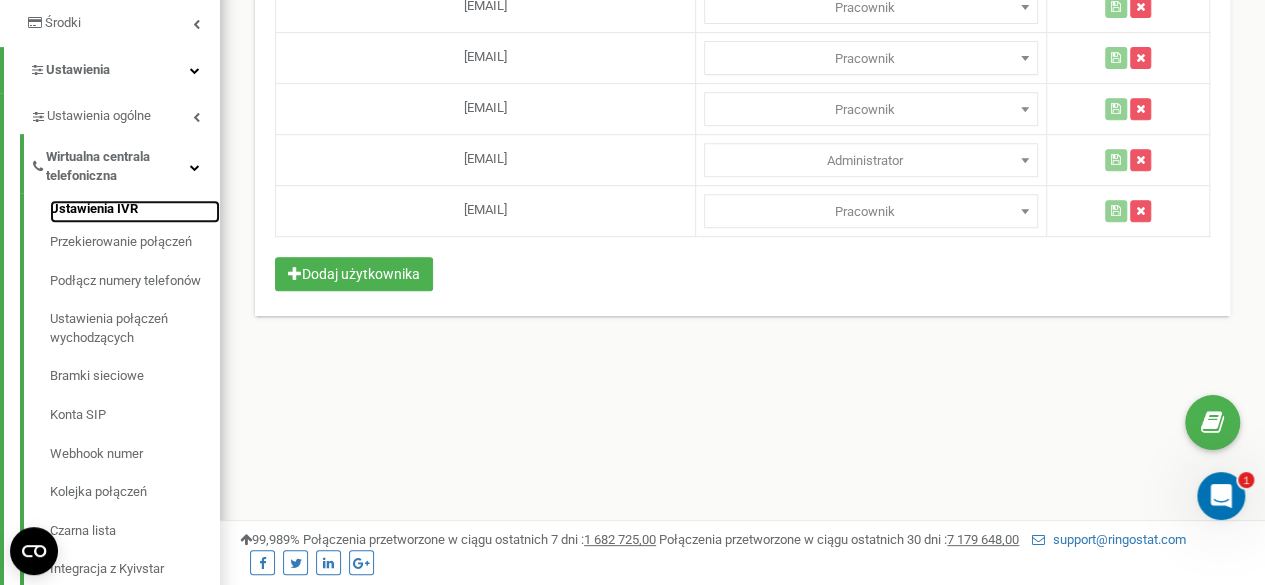 click on "Ustawienia IVR" at bounding box center (135, 212) 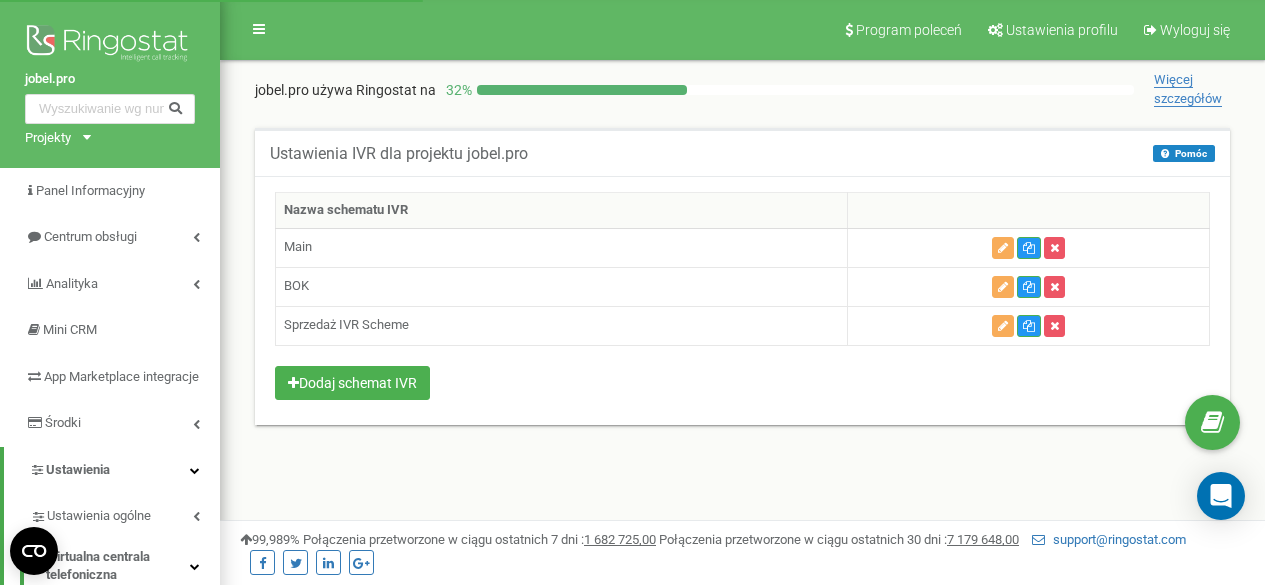 scroll, scrollTop: 0, scrollLeft: 0, axis: both 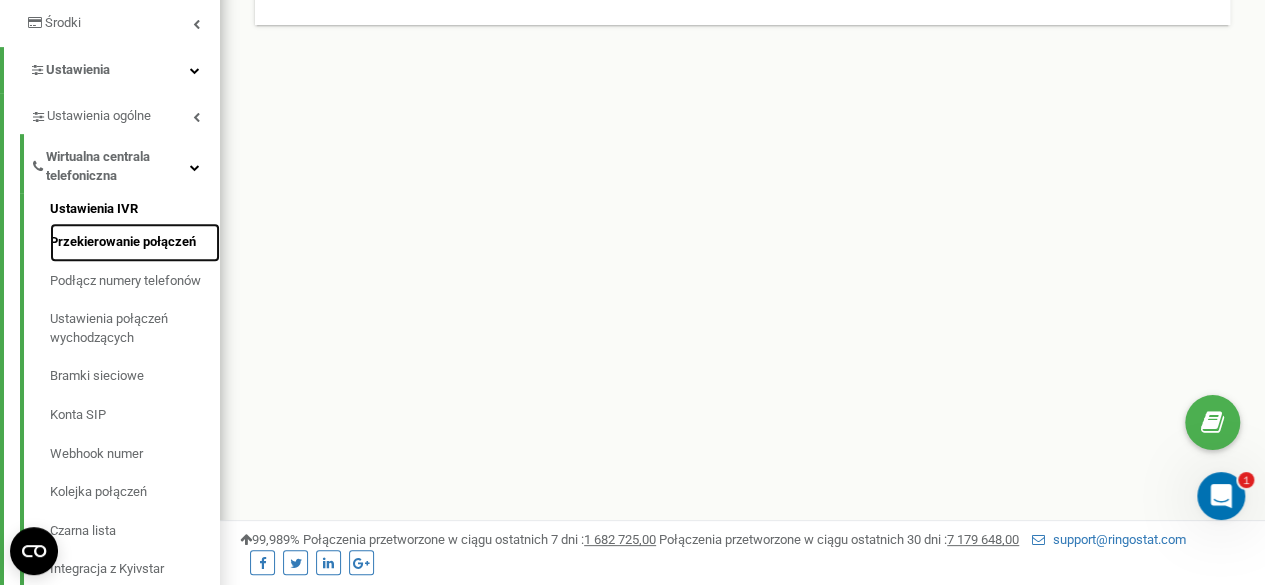 click on "Przekierowanie połączeń" at bounding box center [135, 242] 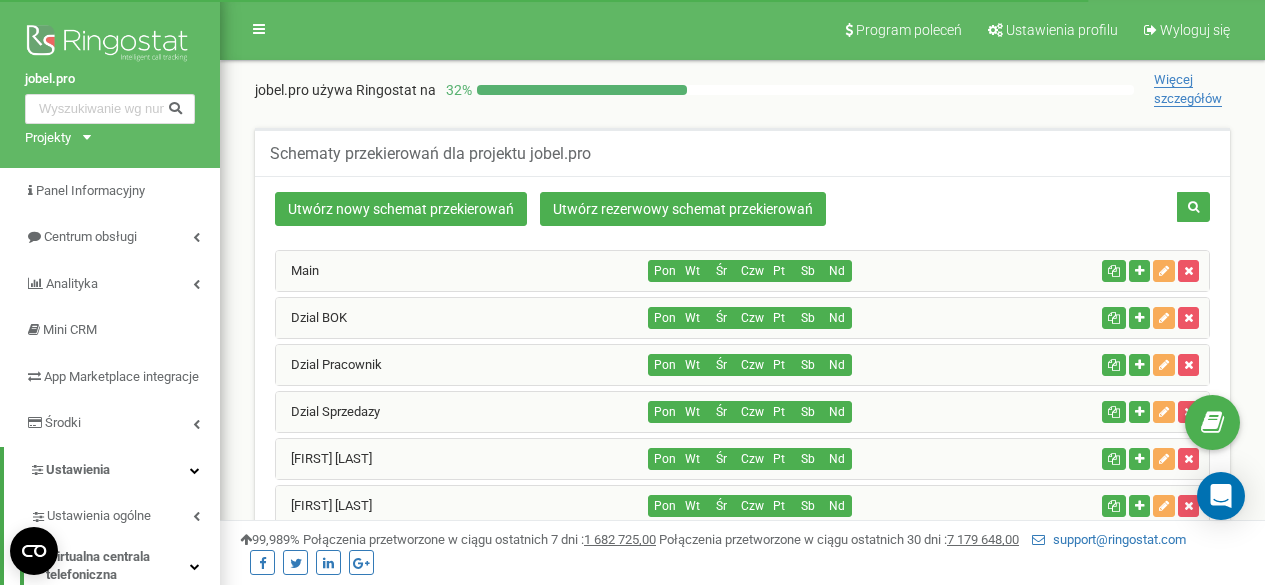 scroll, scrollTop: 0, scrollLeft: 0, axis: both 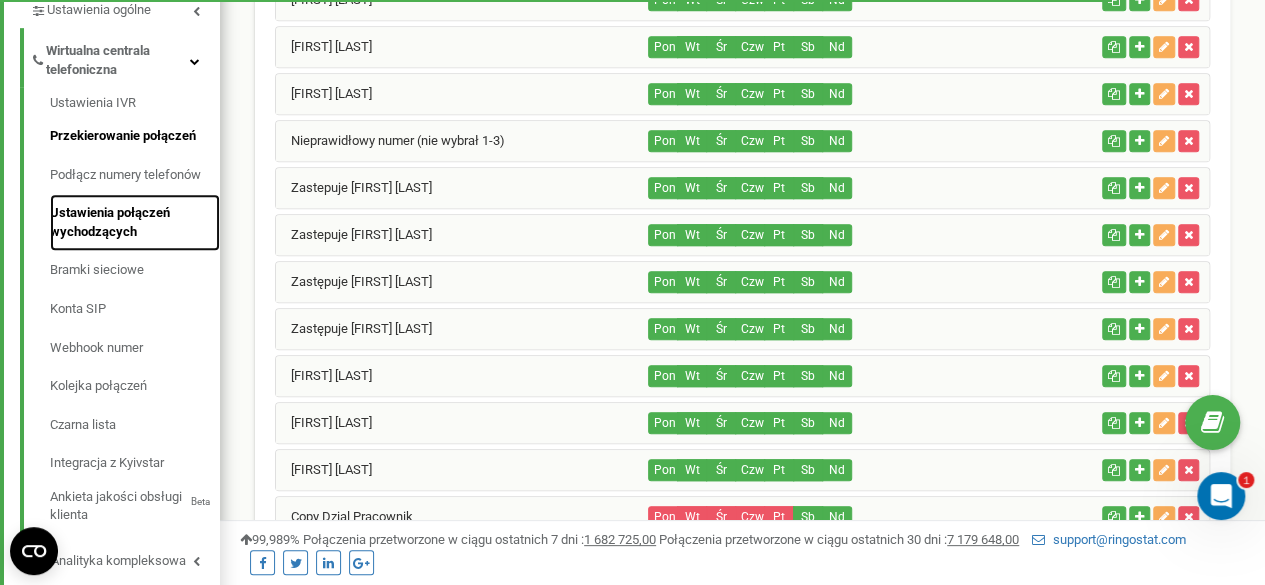 click on "Ustawienia połączeń wychodzących" at bounding box center [135, 222] 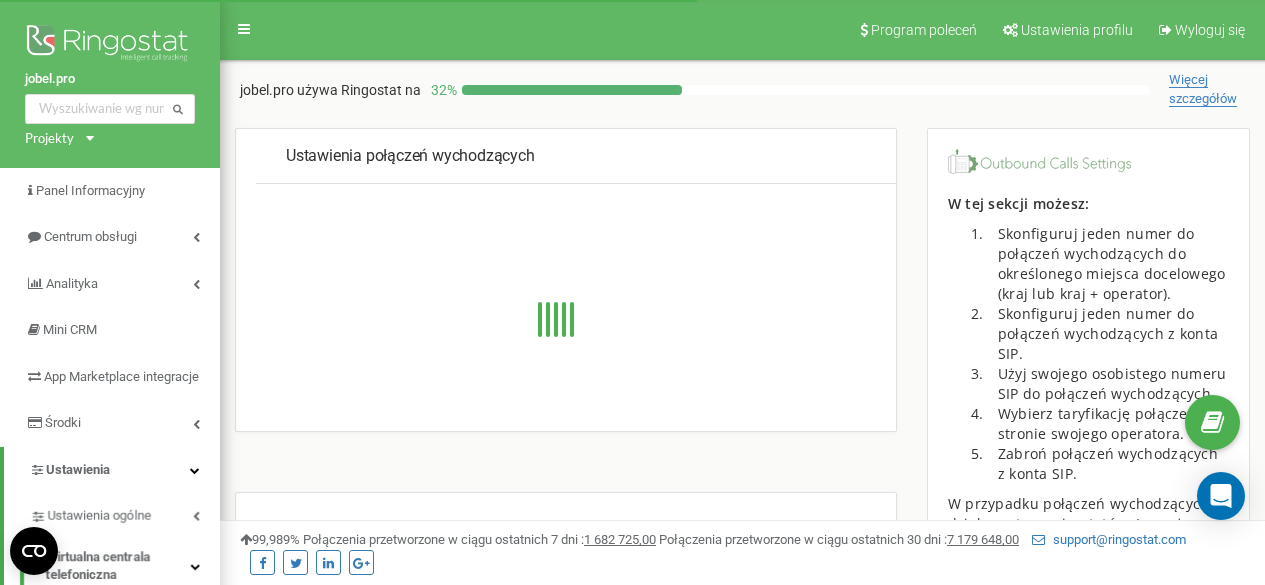 scroll, scrollTop: 0, scrollLeft: 0, axis: both 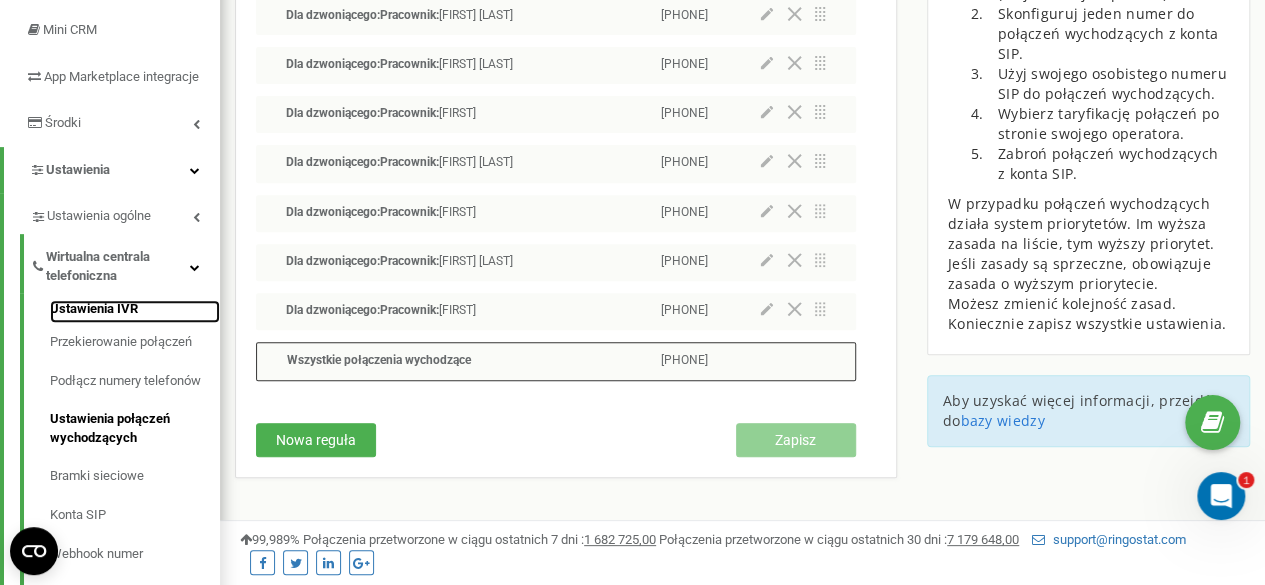 click on "Ustawienia IVR" at bounding box center [135, 312] 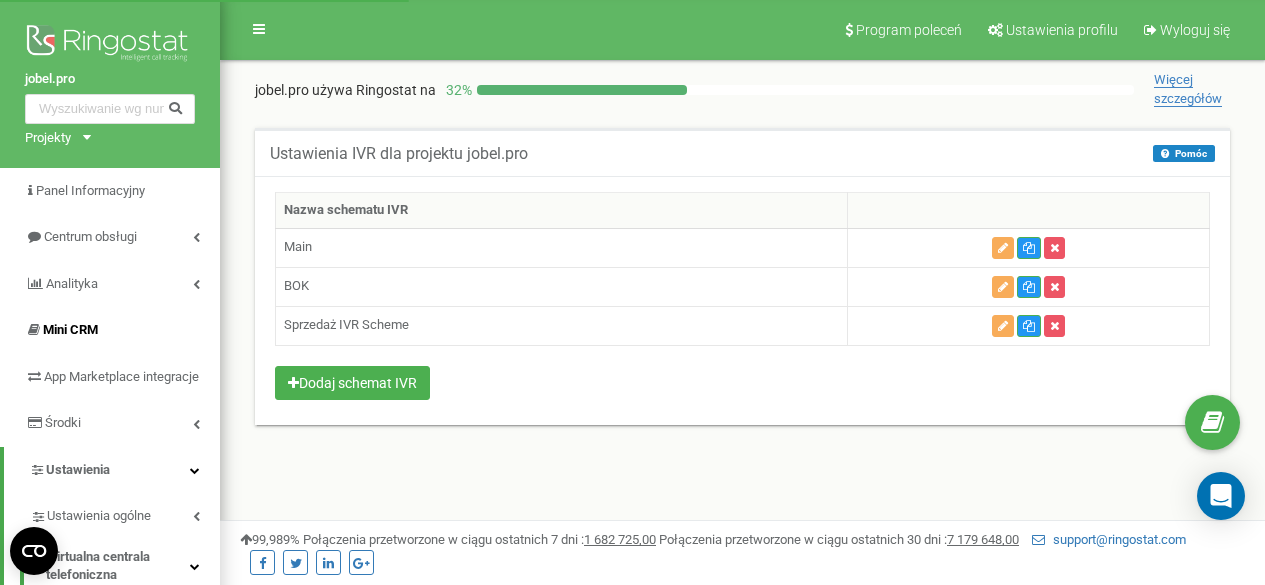 scroll, scrollTop: 0, scrollLeft: 0, axis: both 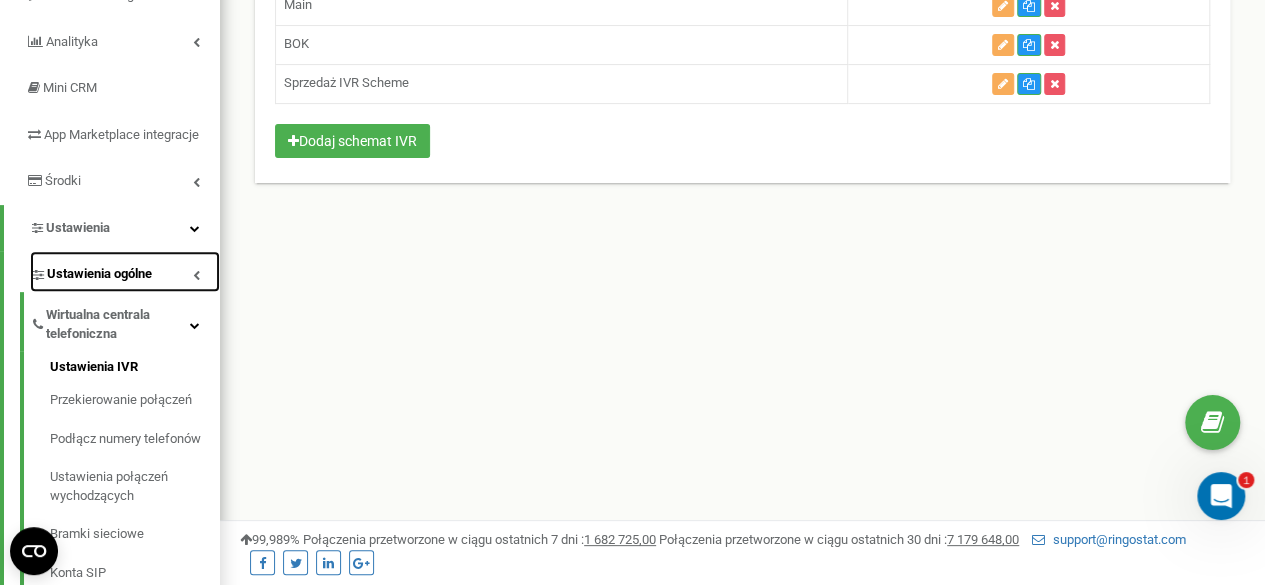 click on "Ustawienia ogólne" at bounding box center [99, 274] 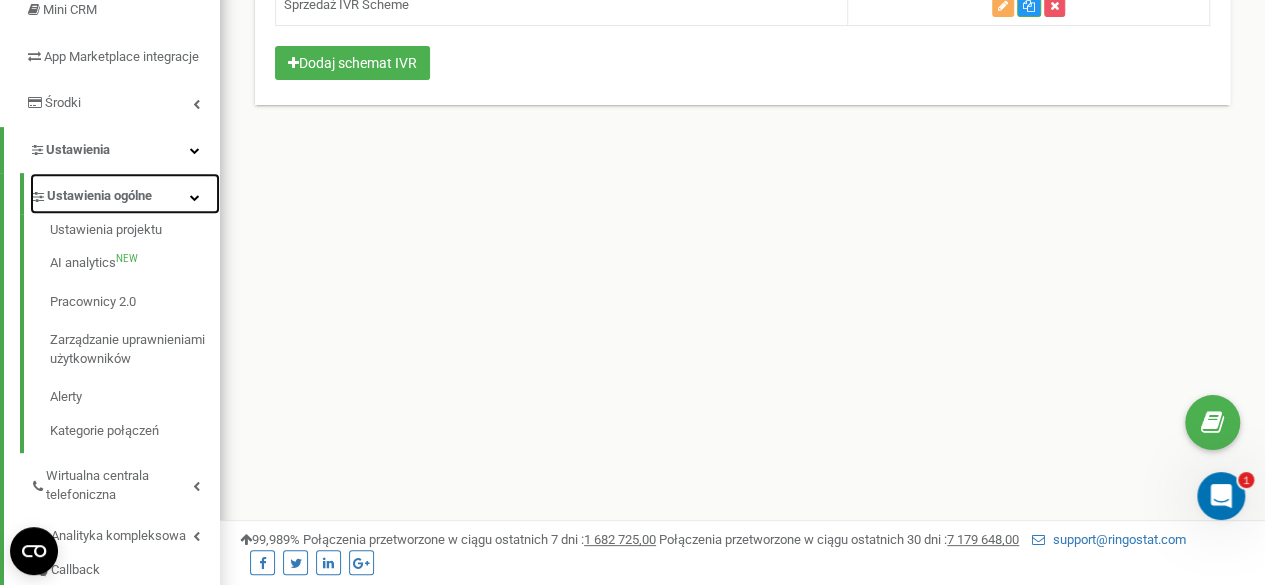 scroll, scrollTop: 442, scrollLeft: 0, axis: vertical 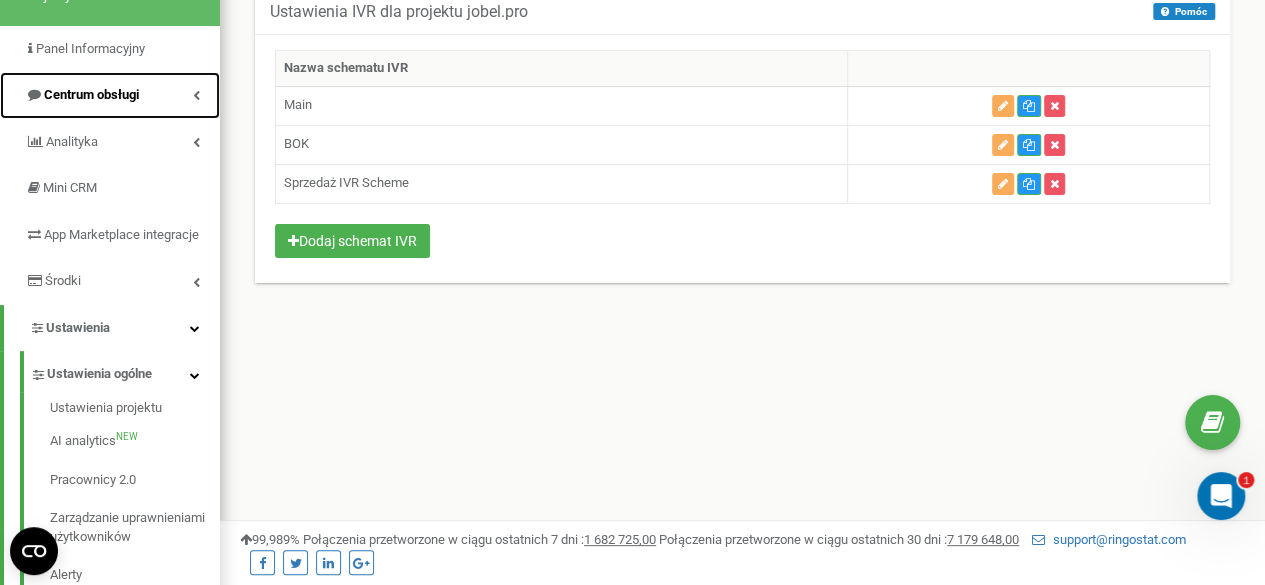 click at bounding box center [196, 95] 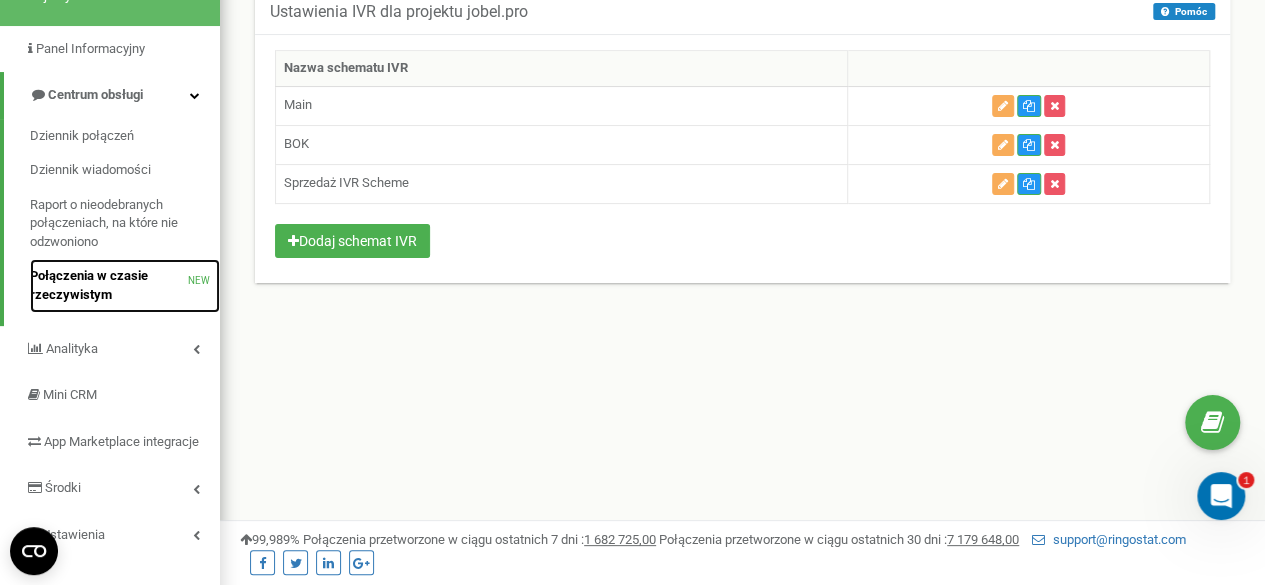 click on "Połączenia w czasie rzeczywistym" at bounding box center [109, 285] 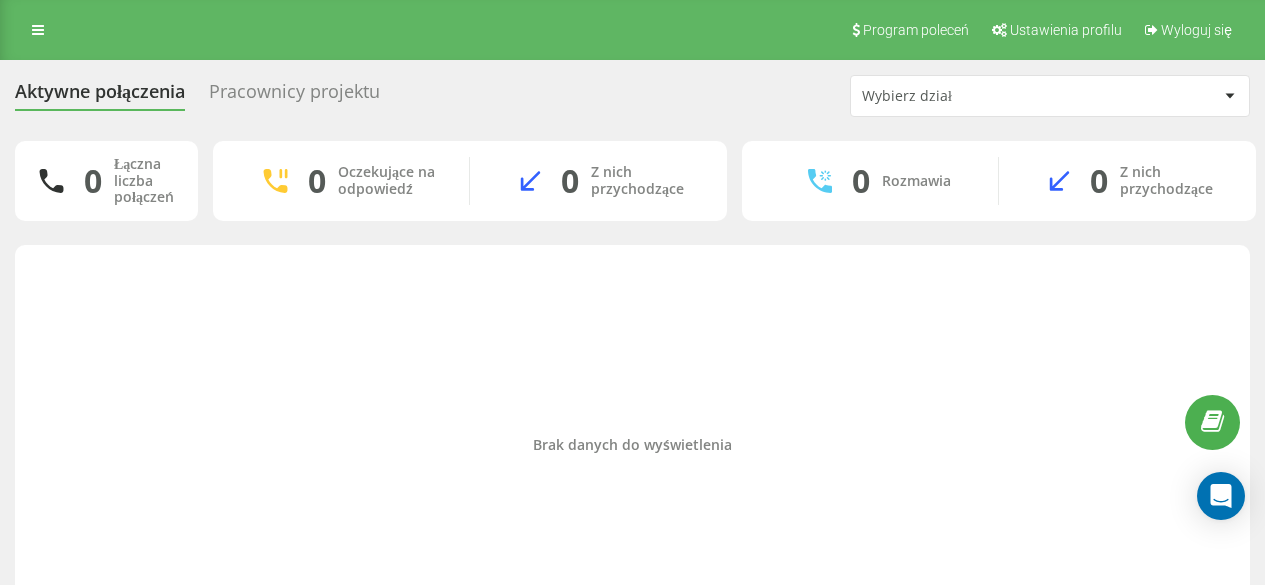 scroll, scrollTop: 0, scrollLeft: 0, axis: both 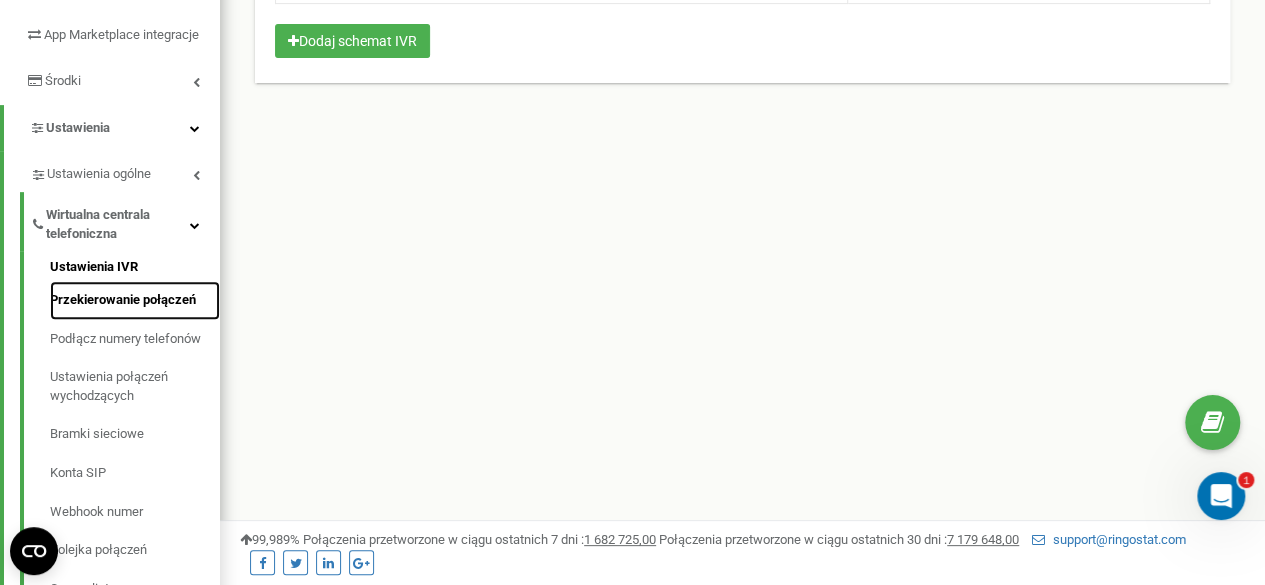 click on "Przekierowanie połączeń" at bounding box center [135, 300] 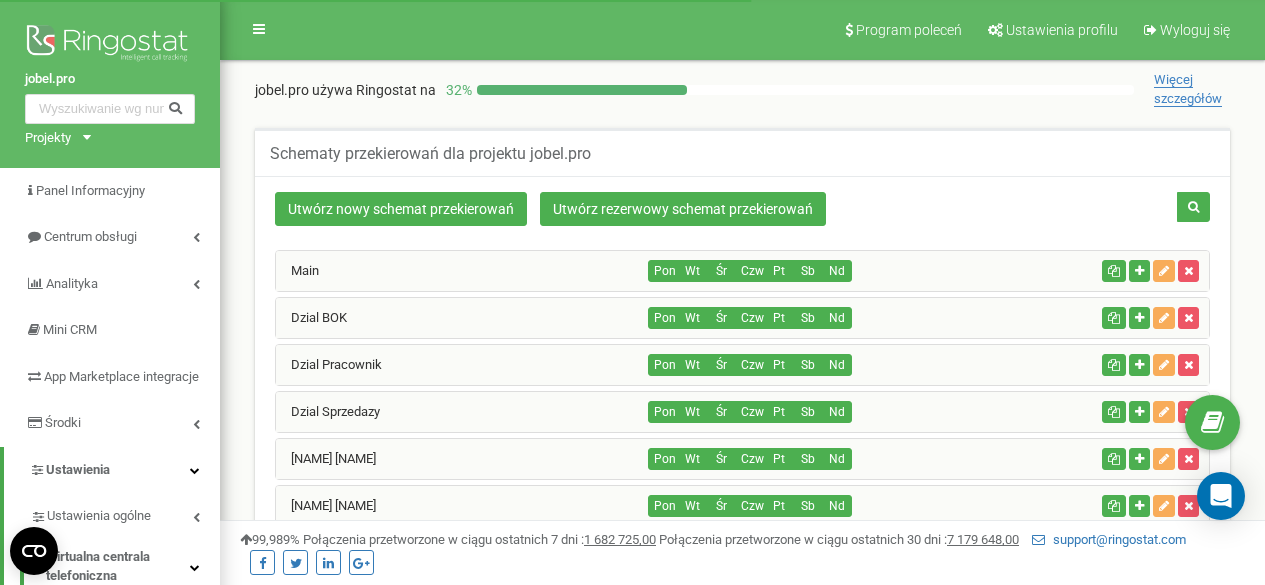 scroll, scrollTop: 0, scrollLeft: 0, axis: both 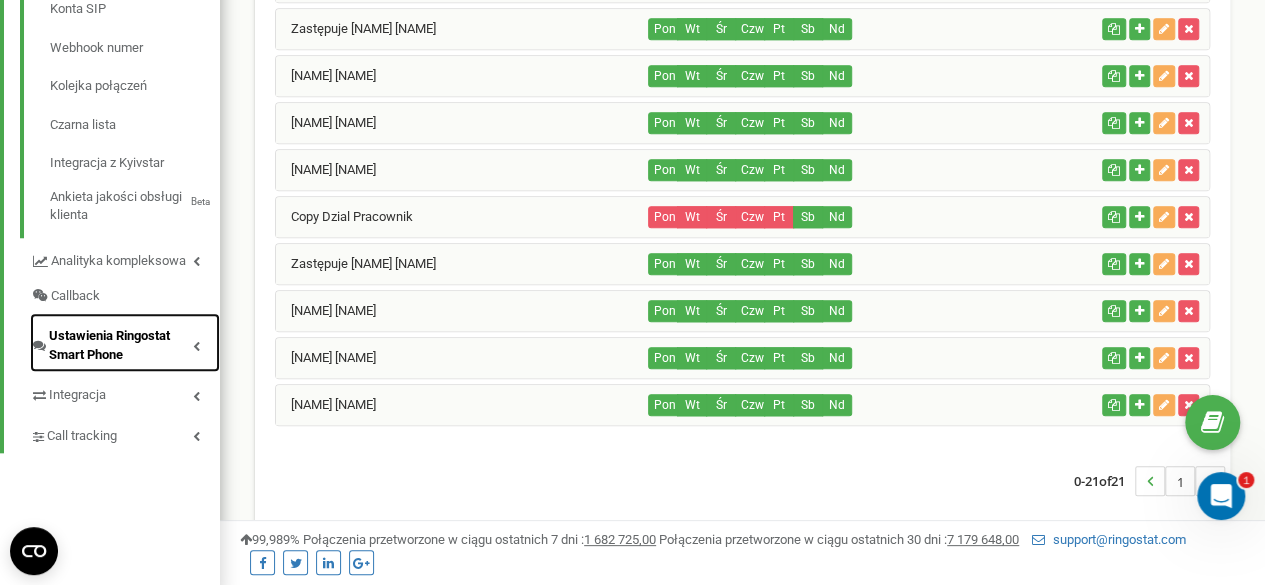 click on "Ustawienia Ringostat Smart Phone" at bounding box center [121, 345] 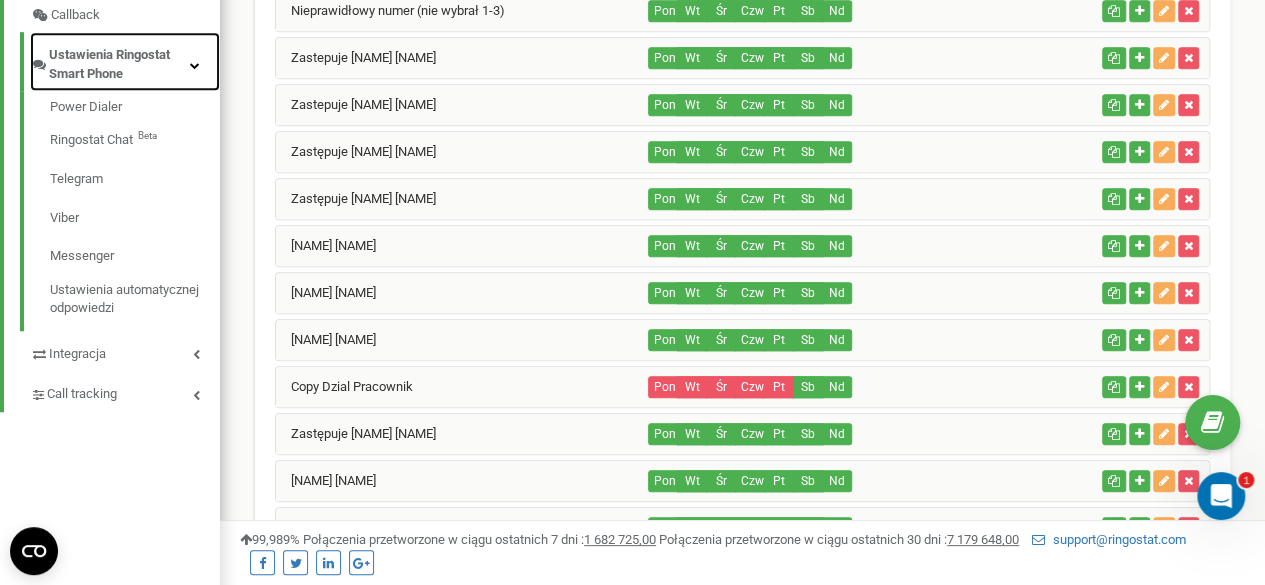 scroll, scrollTop: 655, scrollLeft: 0, axis: vertical 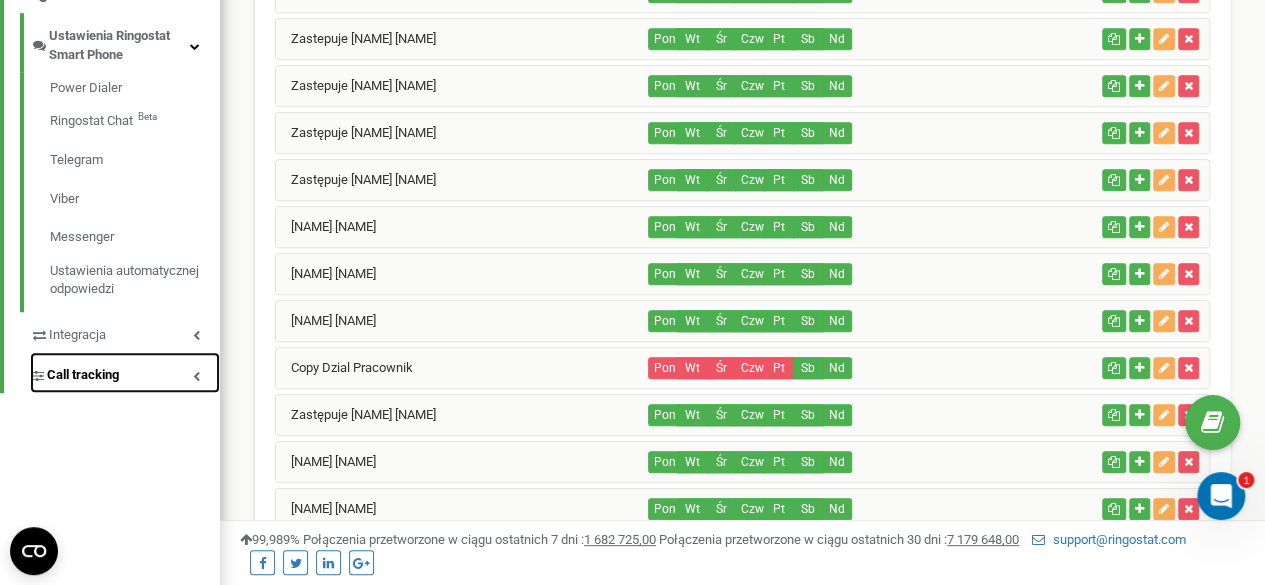 click on "Call tracking" at bounding box center [125, 372] 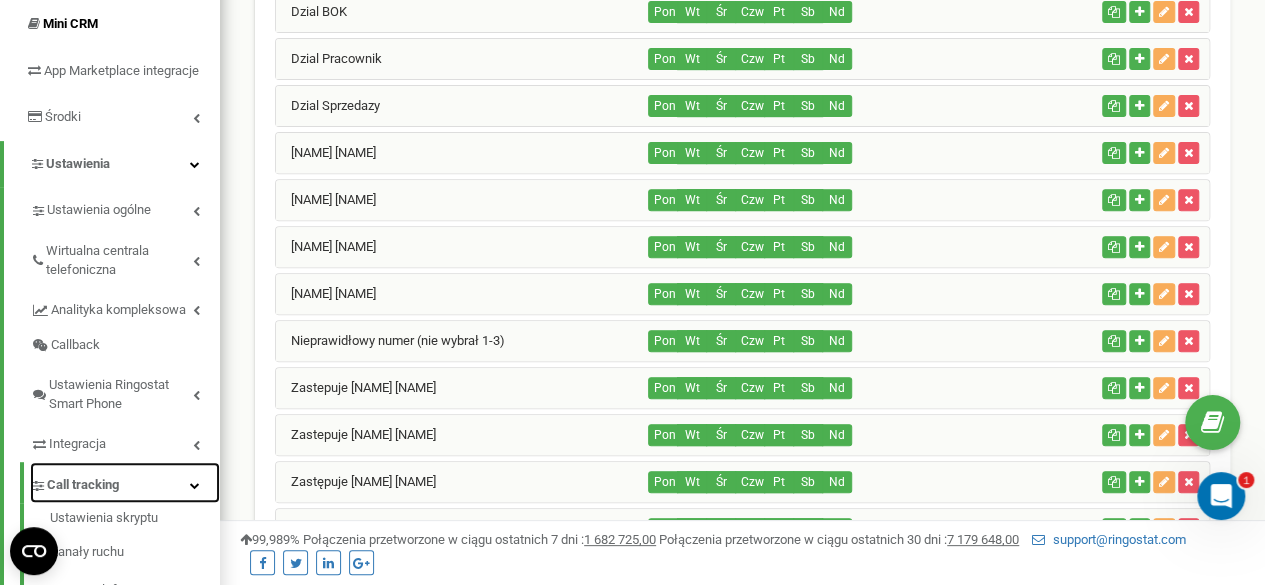 scroll, scrollTop: 0, scrollLeft: 0, axis: both 